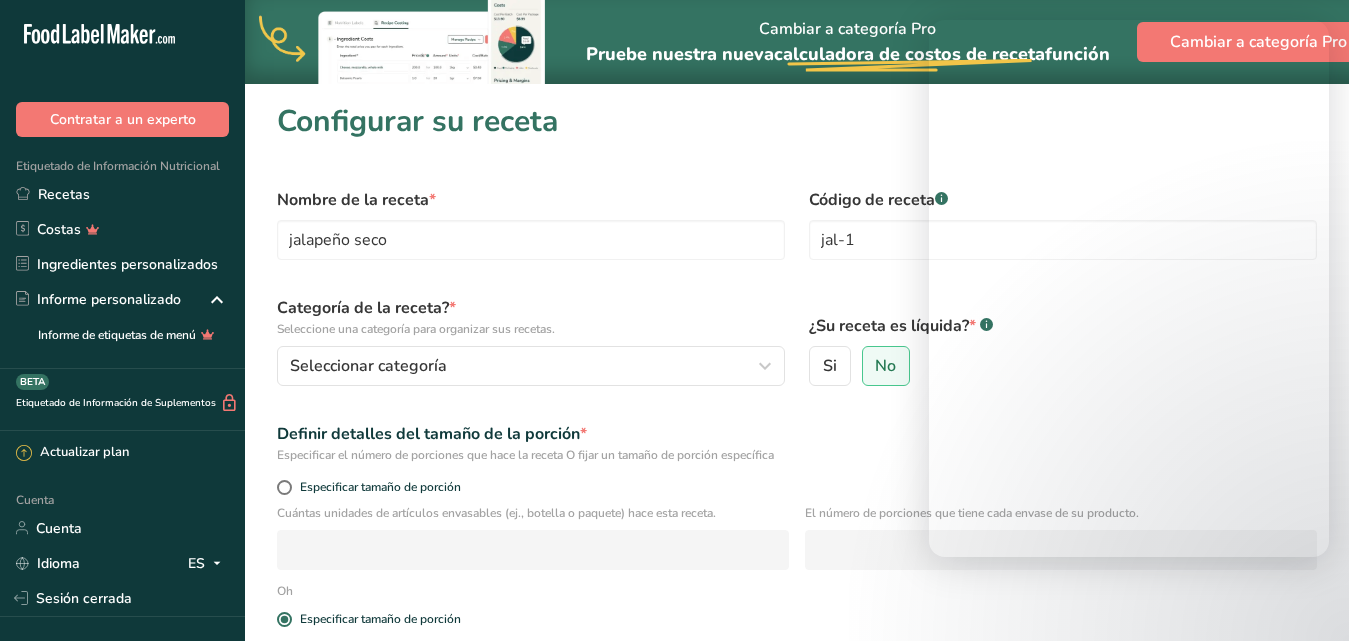scroll, scrollTop: 240, scrollLeft: 0, axis: vertical 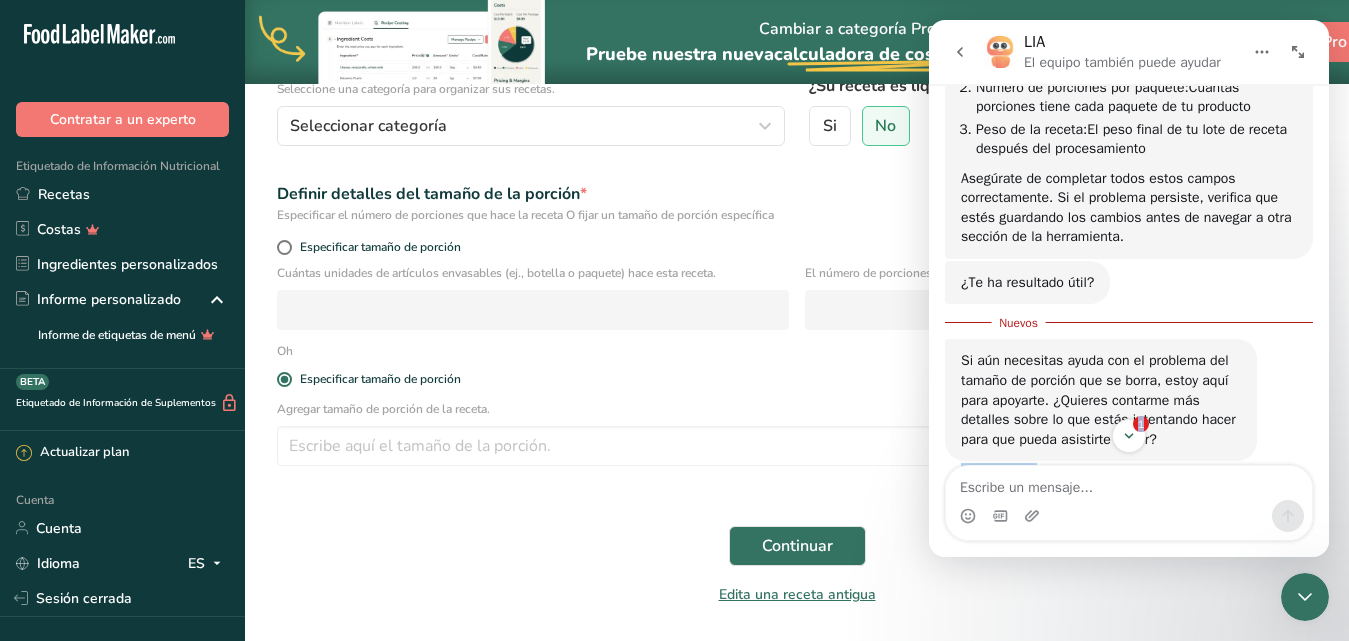 drag, startPoint x: 1326, startPoint y: 431, endPoint x: 1326, endPoint y: 458, distance: 27 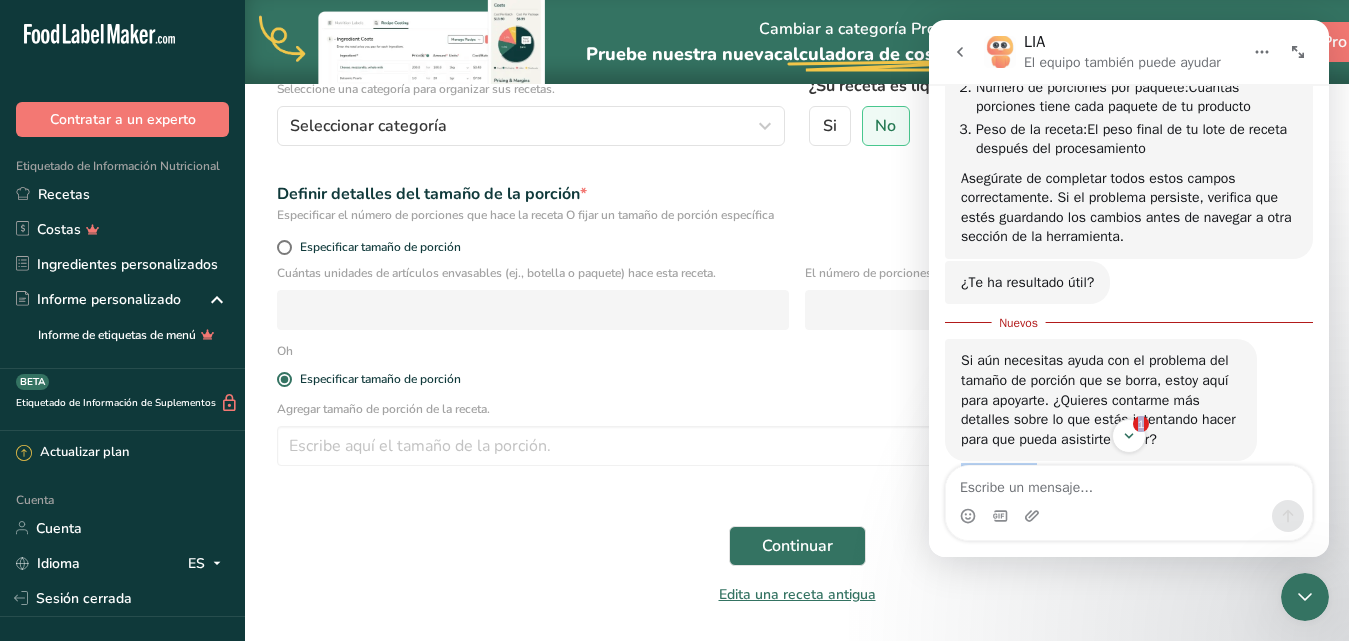 click on "Hi, ​ How can we help you [DATE]? LIA    •   Hace 1h cuantas grasas saturadas hay en 100 g de chile jalapeño? [PERSON_NAME] 1h Las regulaciones de etiquetado nutricional establecen que los [DEMOGRAPHIC_DATA] jalapeños tienen una porción de referencia de 30 gramos . Sin embargo, estas regulaciones no especifican el contenido exacto de grasas saturadas para los chiles jalapeños por cada 100 gramos. Para obtener información nutricional específica sobre las grasas saturadas en 100 gramos de chile jalapeño, necesitarías consultar una base de datos nutricional o la etiqueta del producto específico que estés considerando. ¿Estás buscando esta información para crear una etiqueta nutricional para un producto que contiene chiles jalapeños? LIA   • AI Agent  •   Hace 1h Si aún necesitas ayuda con la información nutricional o la creación de tu etiqueta, estoy aquí para apoyarte. ¿Quieres contarme más sobre el producto o la información que buscas para que pueda asistirte mejor? LIA    •   Hace 1h" at bounding box center [1129, 285] 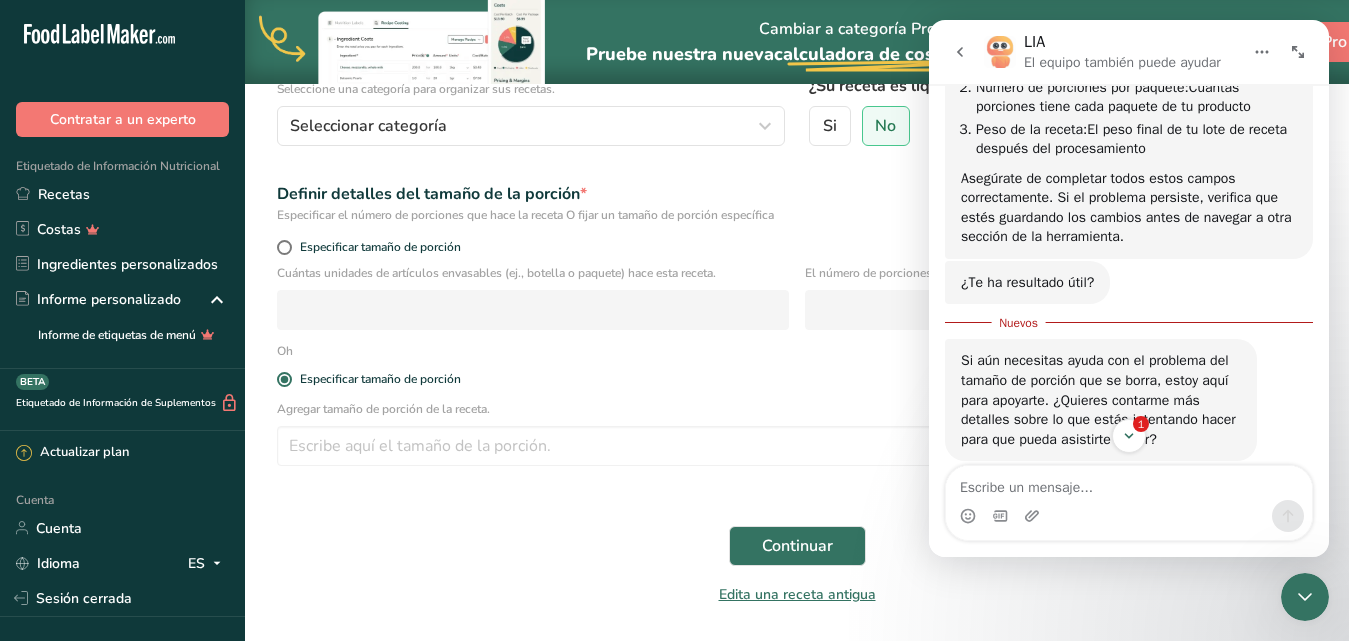 drag, startPoint x: 1319, startPoint y: 439, endPoint x: 1319, endPoint y: 465, distance: 26 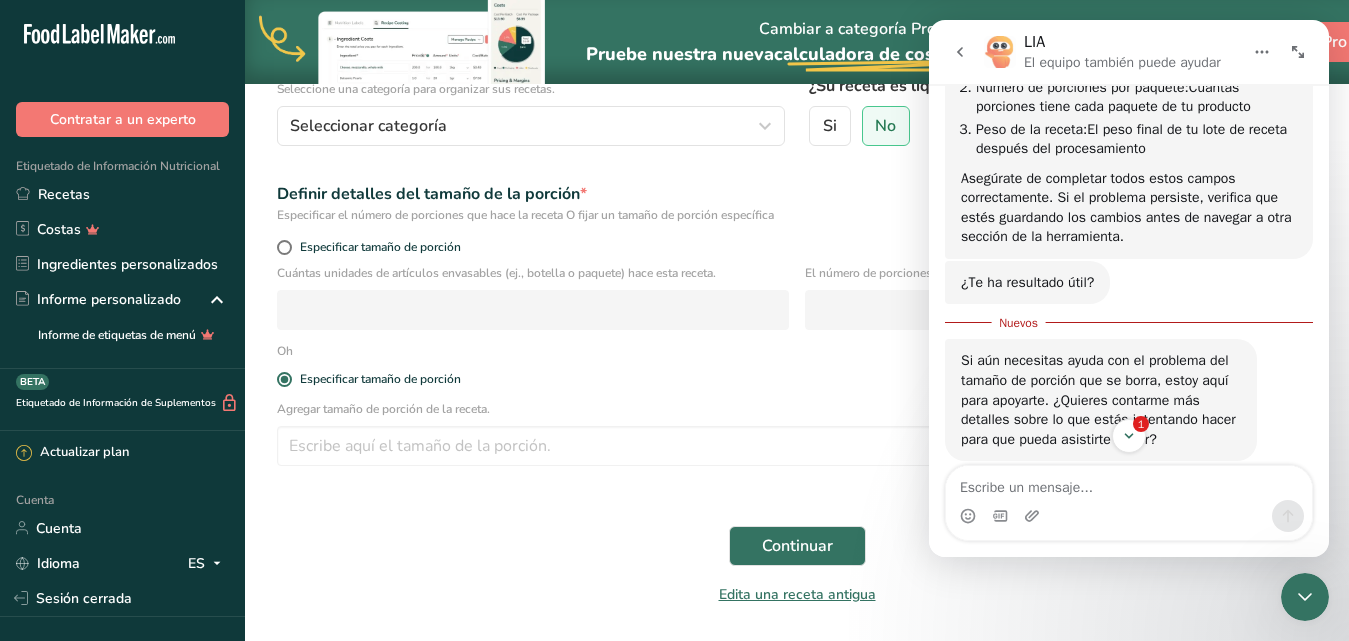 click on "Hi, ​ How can we help you [DATE]? LIA    •   Hace 1h cuantas grasas saturadas hay en 100 g de chile jalapeño? [PERSON_NAME] 1h Las regulaciones de etiquetado nutricional establecen que los [DEMOGRAPHIC_DATA] jalapeños tienen una porción de referencia de 30 gramos . Sin embargo, estas regulaciones no especifican el contenido exacto de grasas saturadas para los chiles jalapeños por cada 100 gramos. Para obtener información nutricional específica sobre las grasas saturadas en 100 gramos de chile jalapeño, necesitarías consultar una base de datos nutricional o la etiqueta del producto específico que estés considerando. ¿Estás buscando esta información para crear una etiqueta nutricional para un producto que contiene chiles jalapeños? LIA   • AI Agent  •   Hace 1h Si aún necesitas ayuda con la información nutricional o la creación de tu etiqueta, estoy aquí para apoyarte. ¿Quieres contarme más sobre el producto o la información que buscas para que pueda asistirte mejor? LIA    •   Hace 1h" at bounding box center [1129, 321] 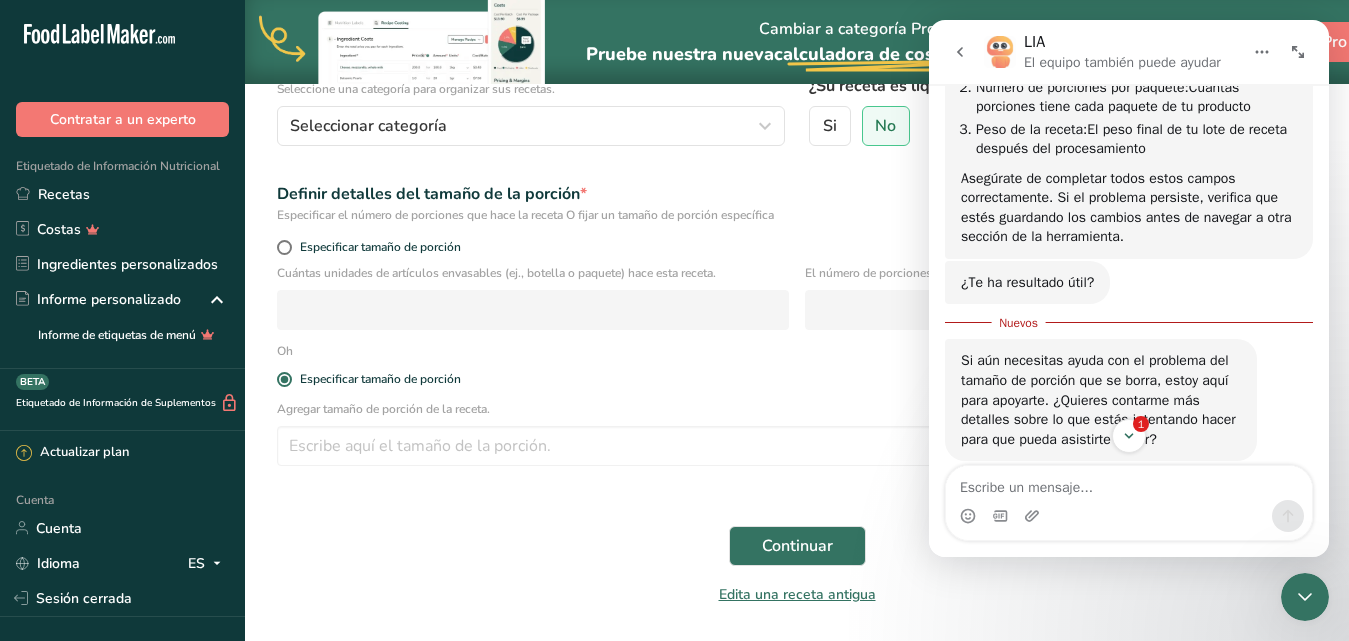 click on "Continuar" at bounding box center [797, 546] 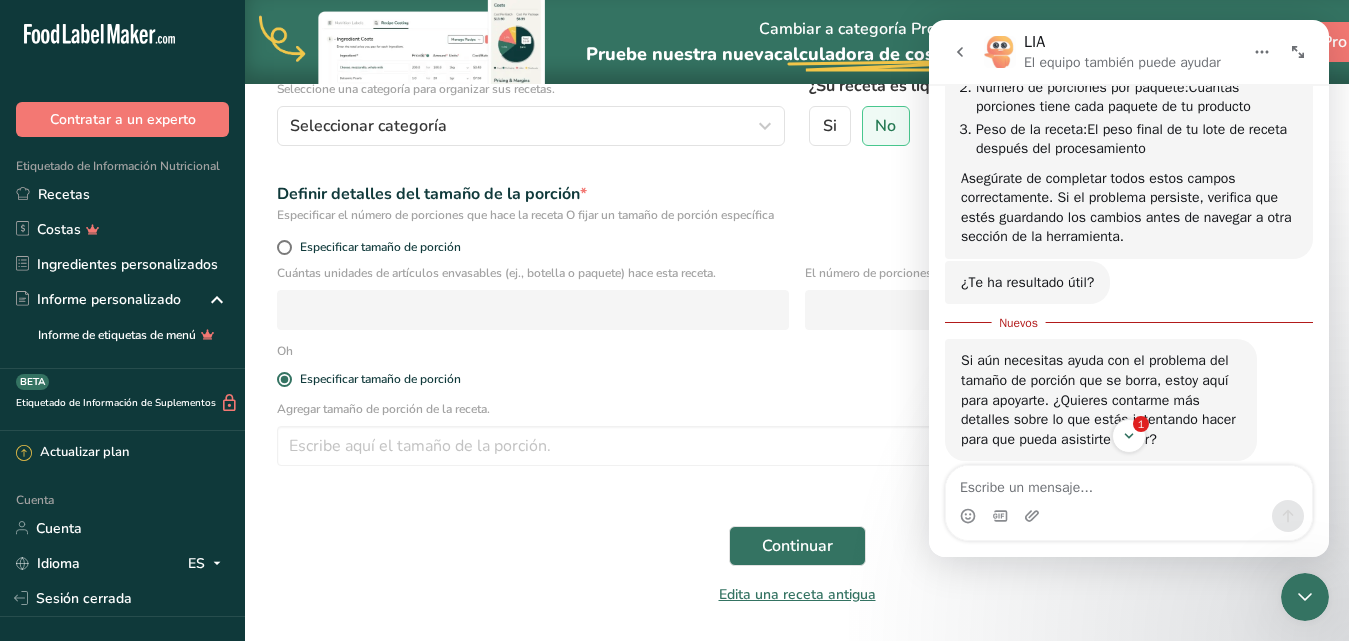 click 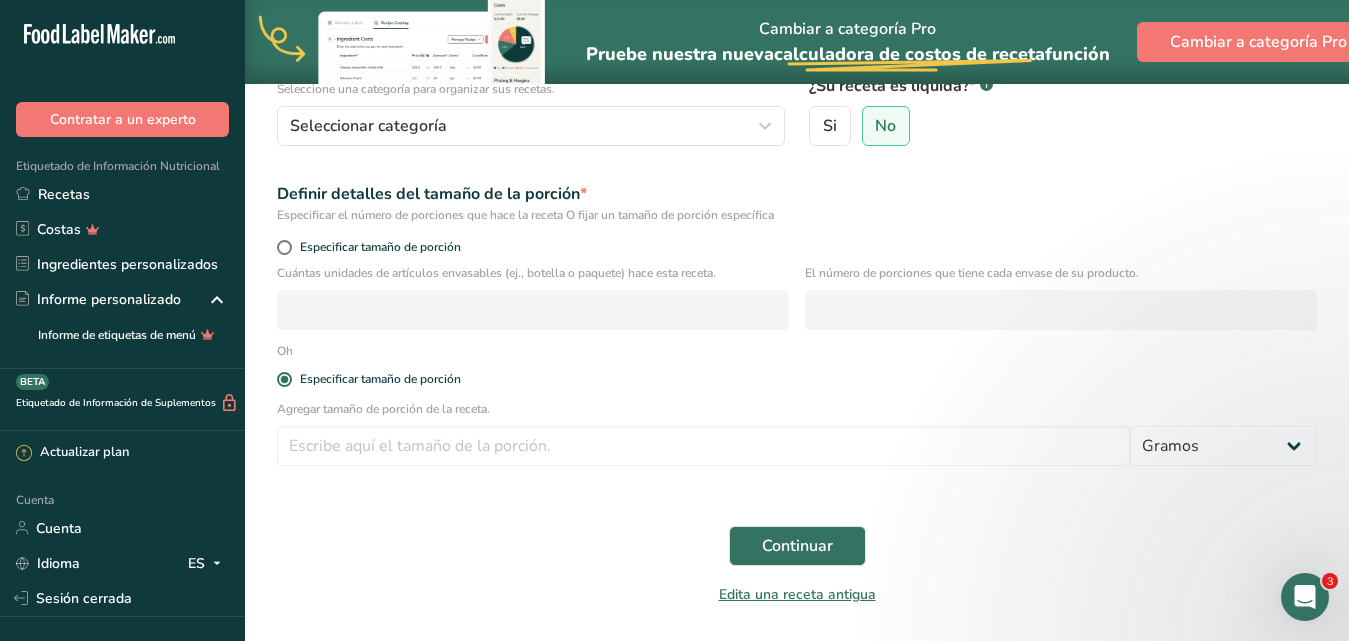 click 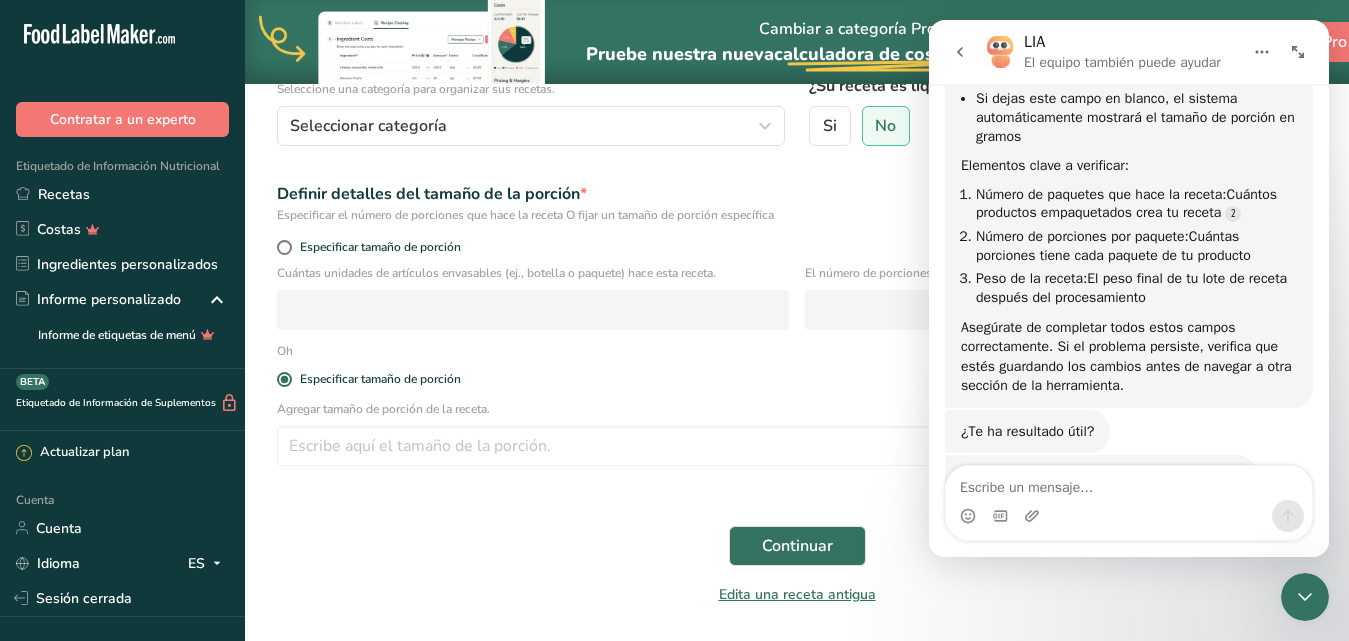 scroll, scrollTop: 2031, scrollLeft: 0, axis: vertical 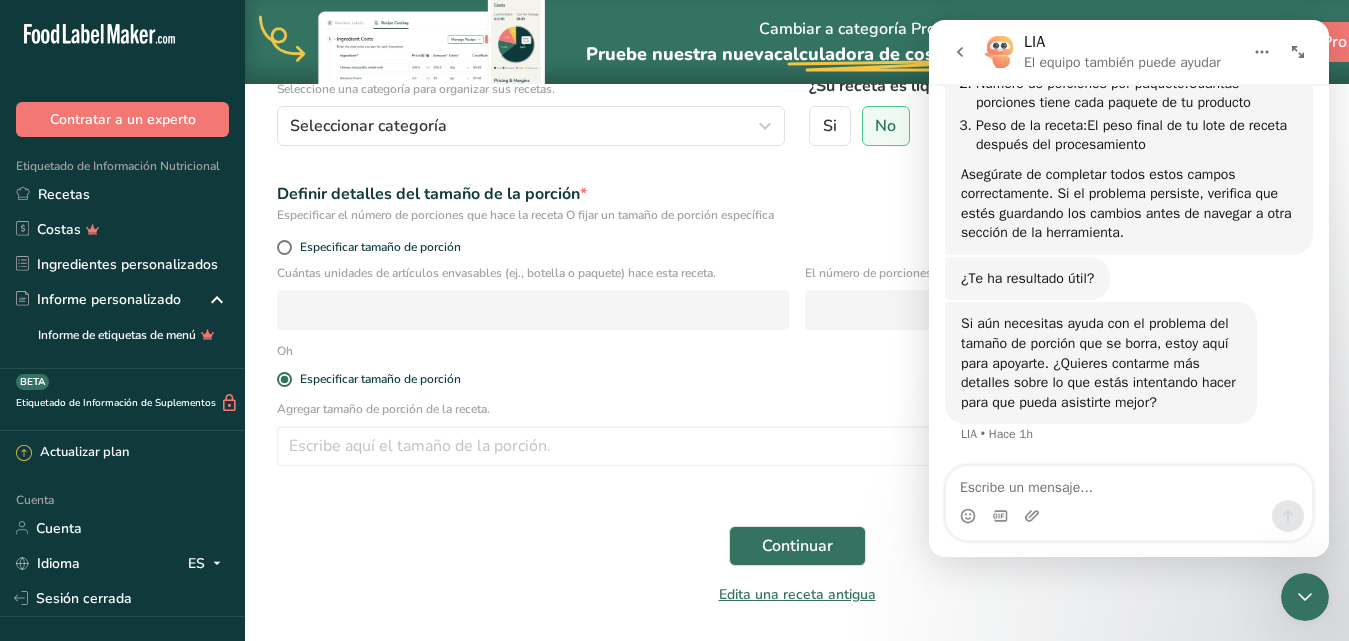 click 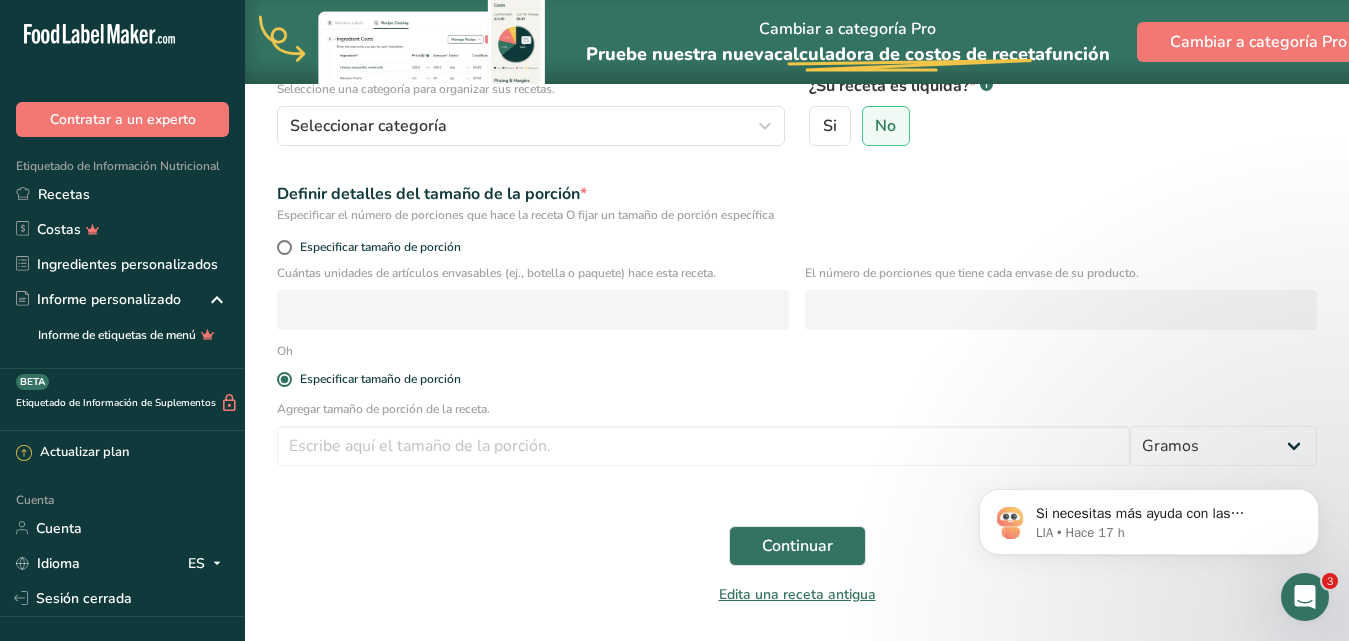 scroll, scrollTop: 0, scrollLeft: 0, axis: both 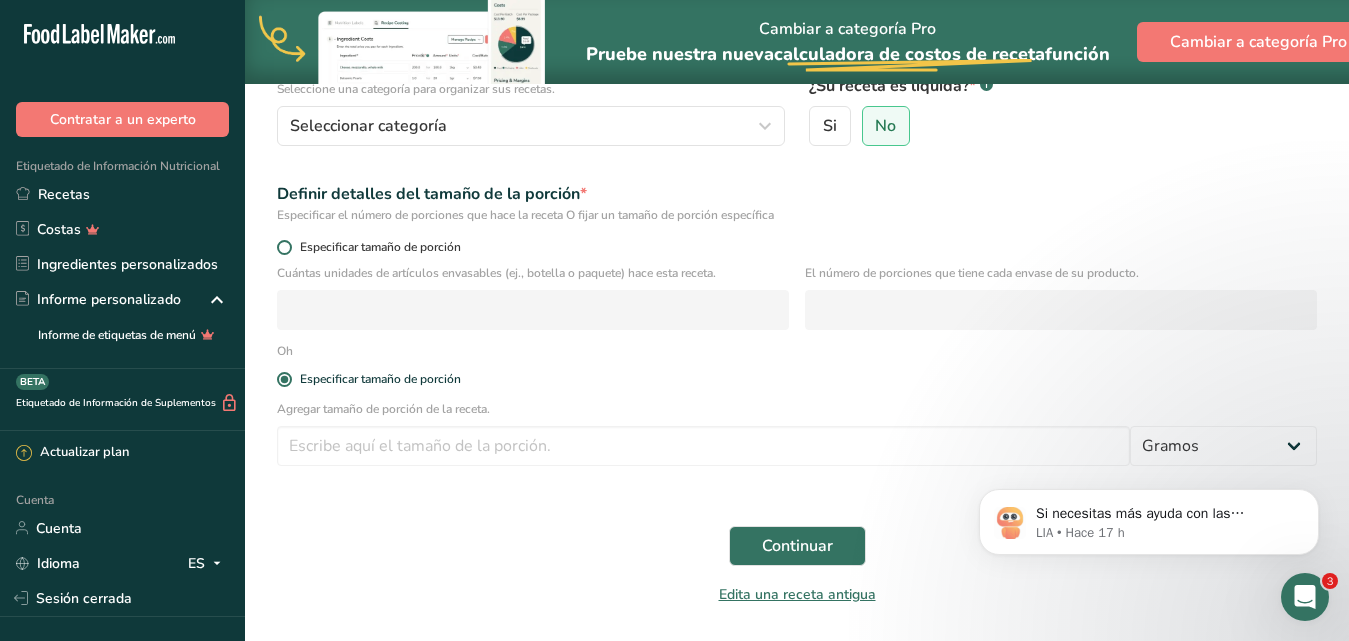 click at bounding box center (284, 247) 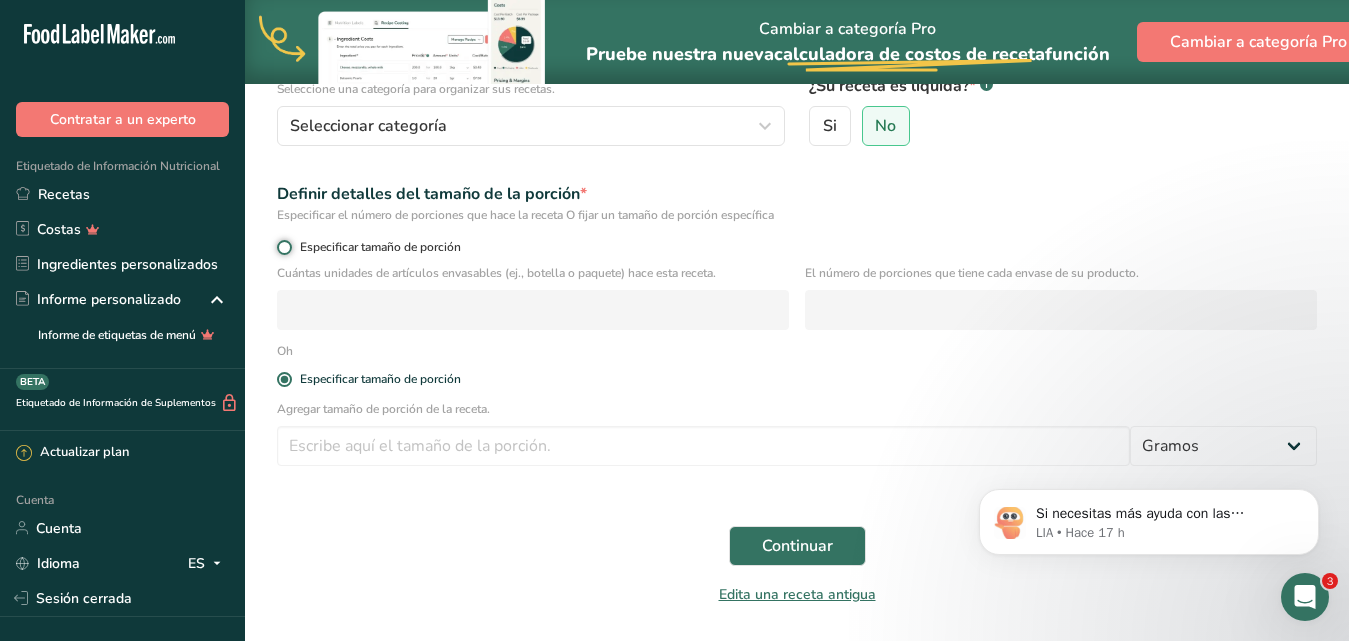 click on "Especificar tamaño de porción" at bounding box center [283, 247] 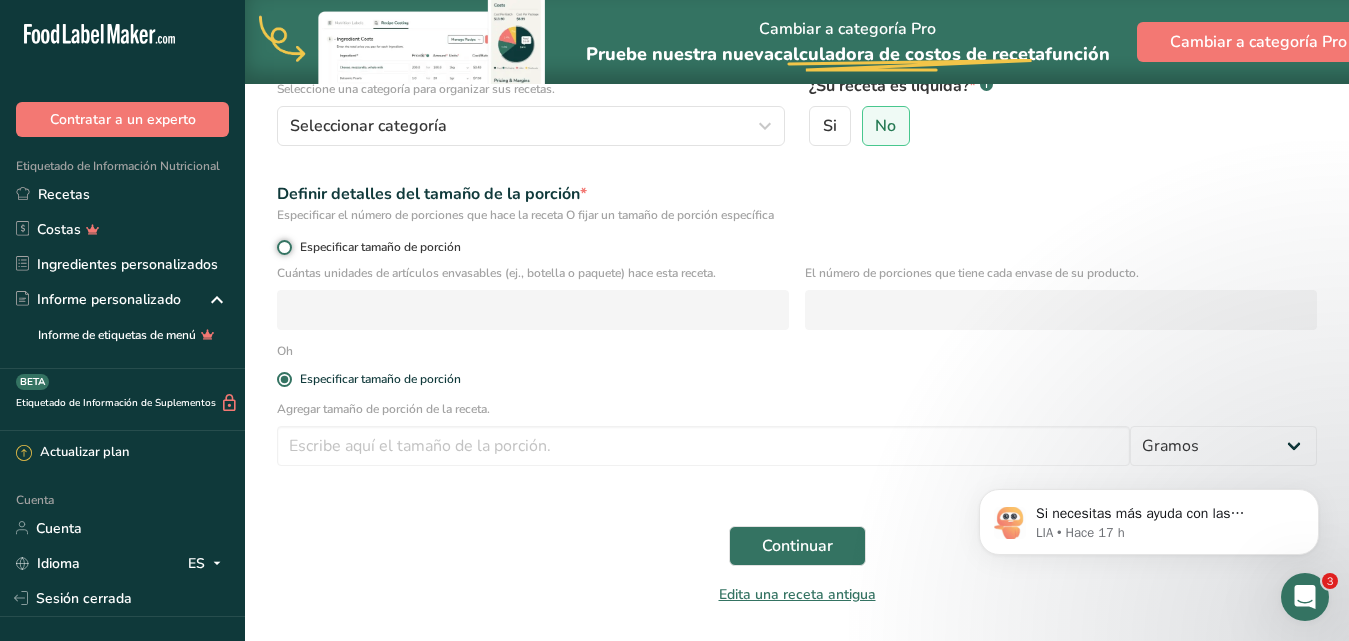 radio on "true" 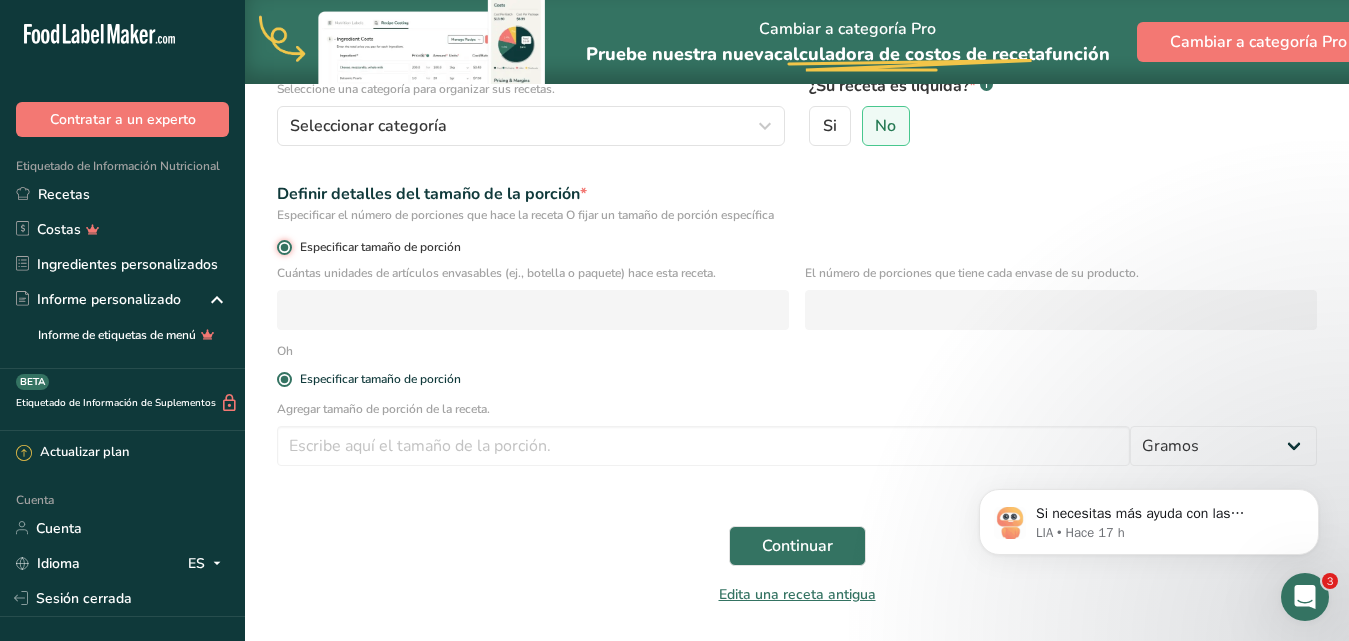 radio on "false" 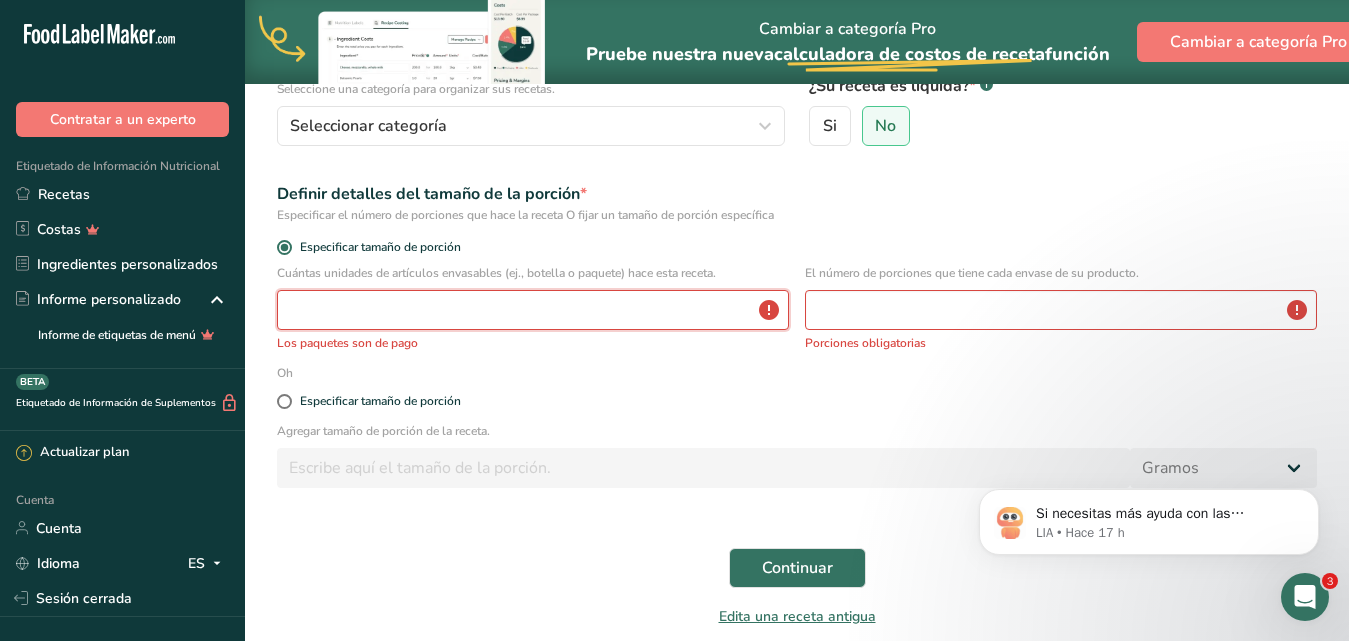 click at bounding box center (533, 310) 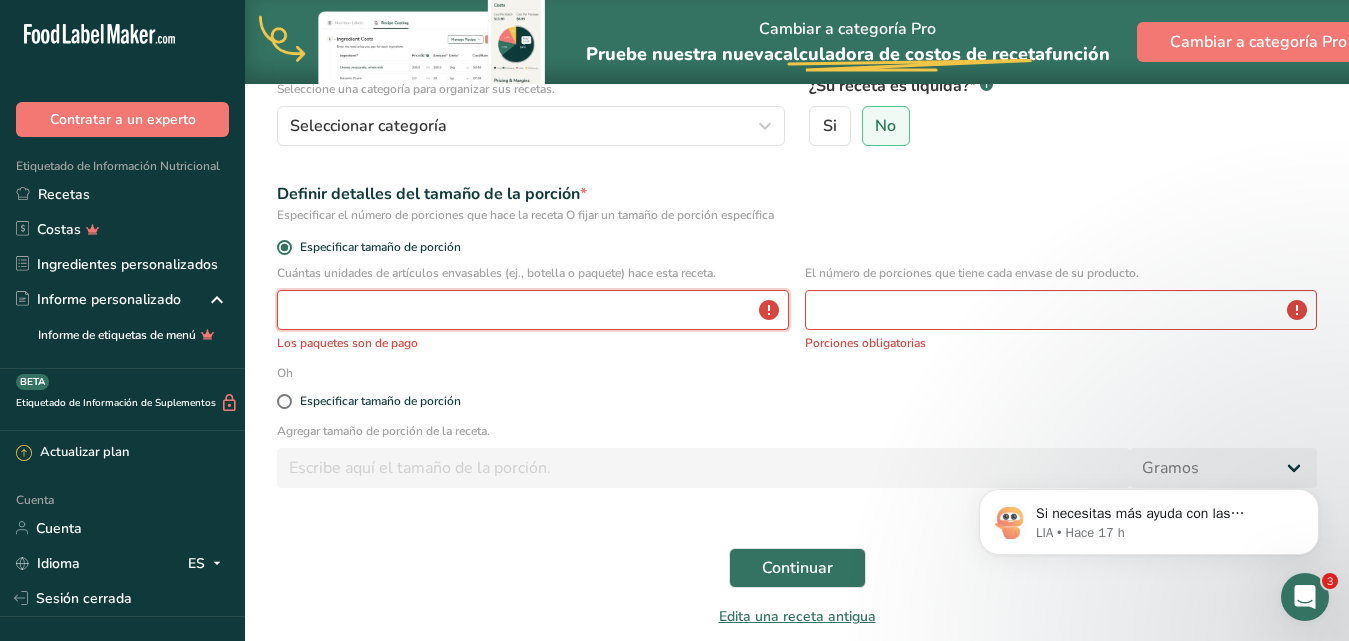type on "1" 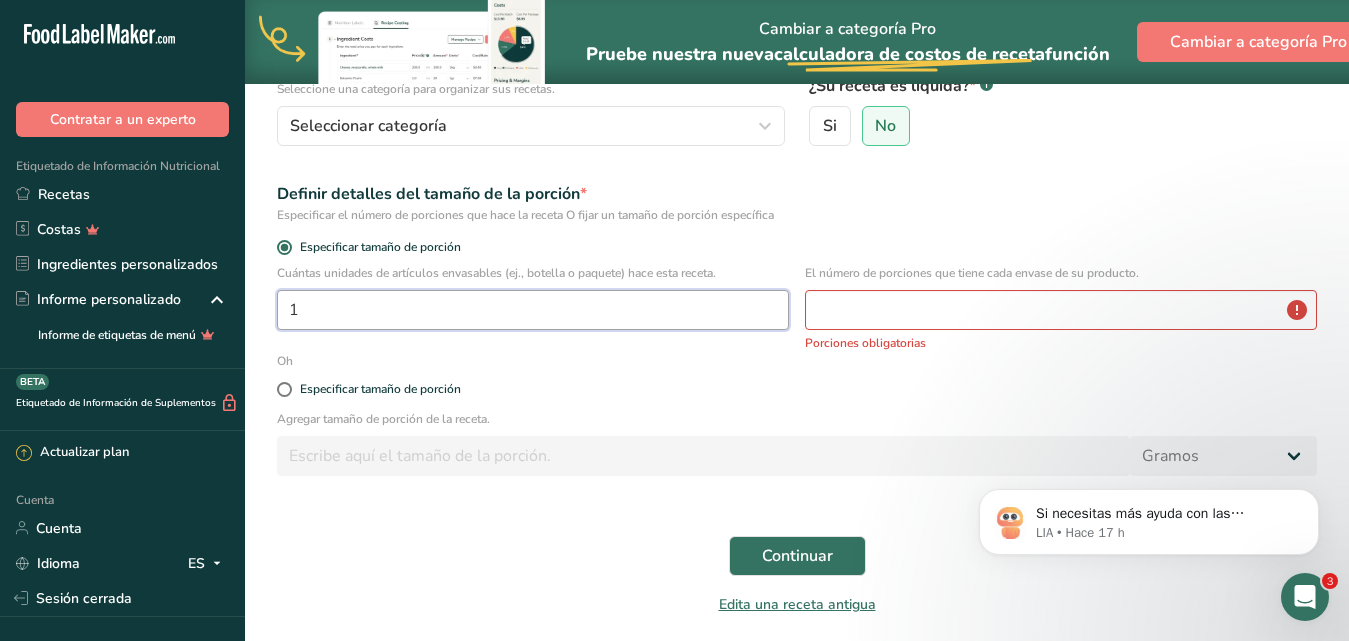 type on "1" 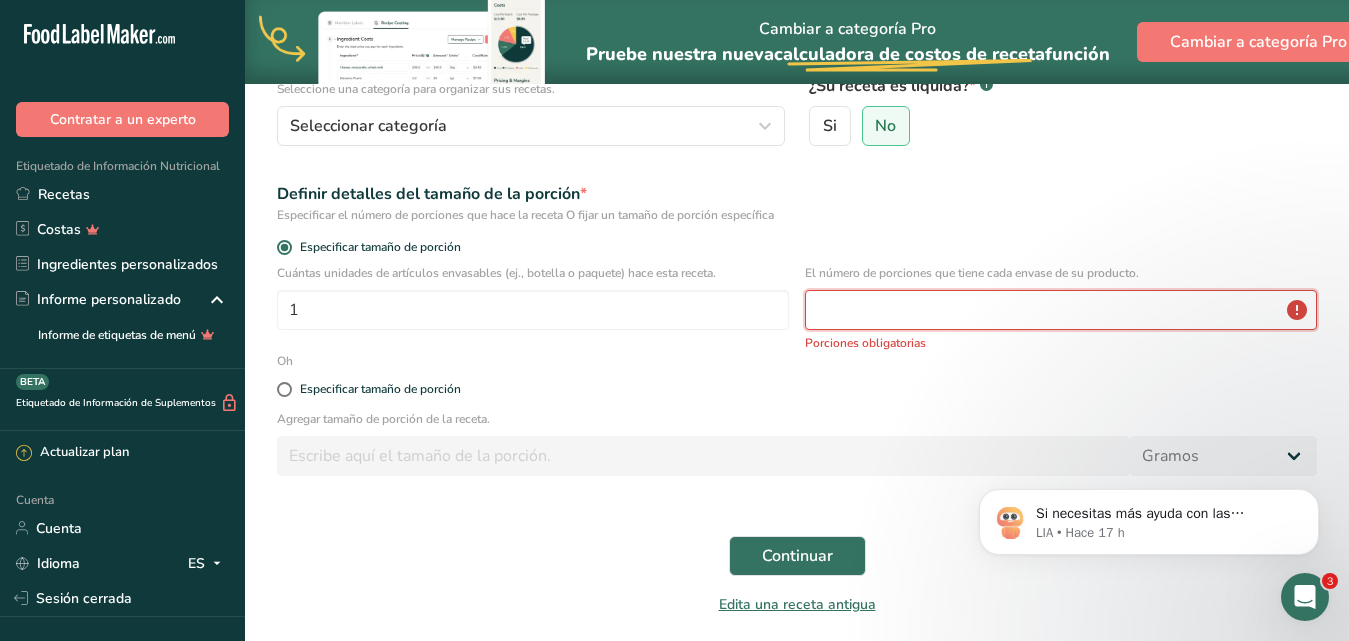 click at bounding box center (1061, 310) 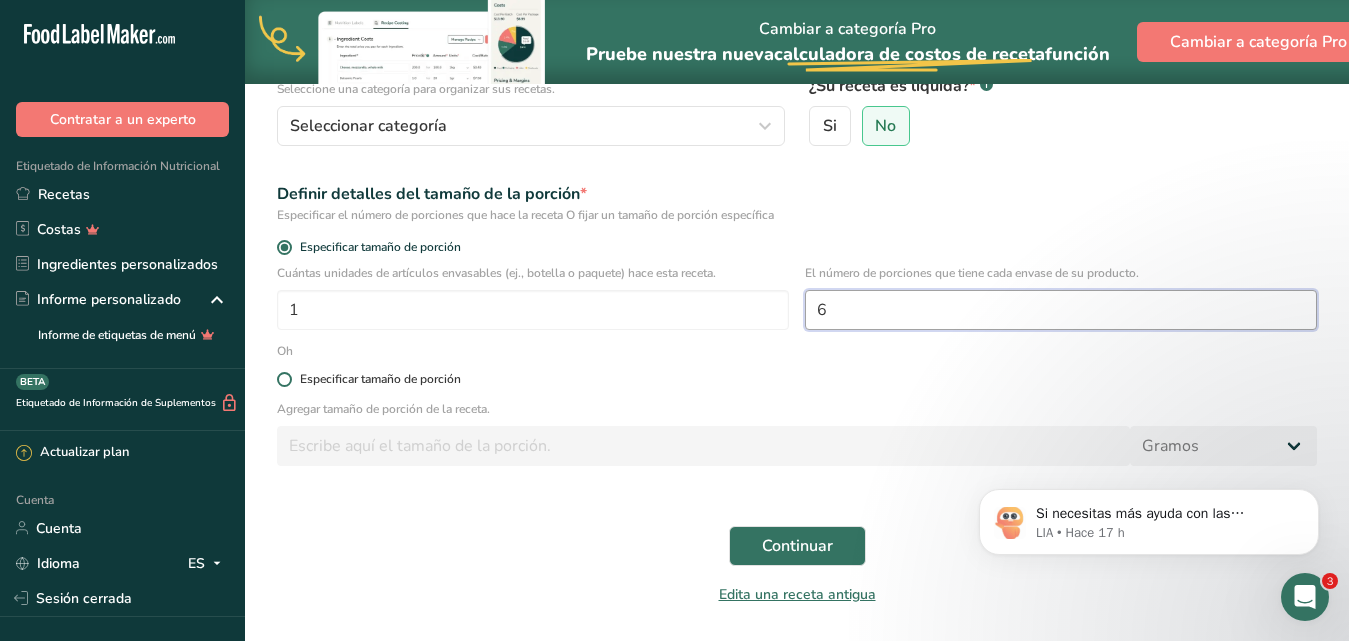 type on "6" 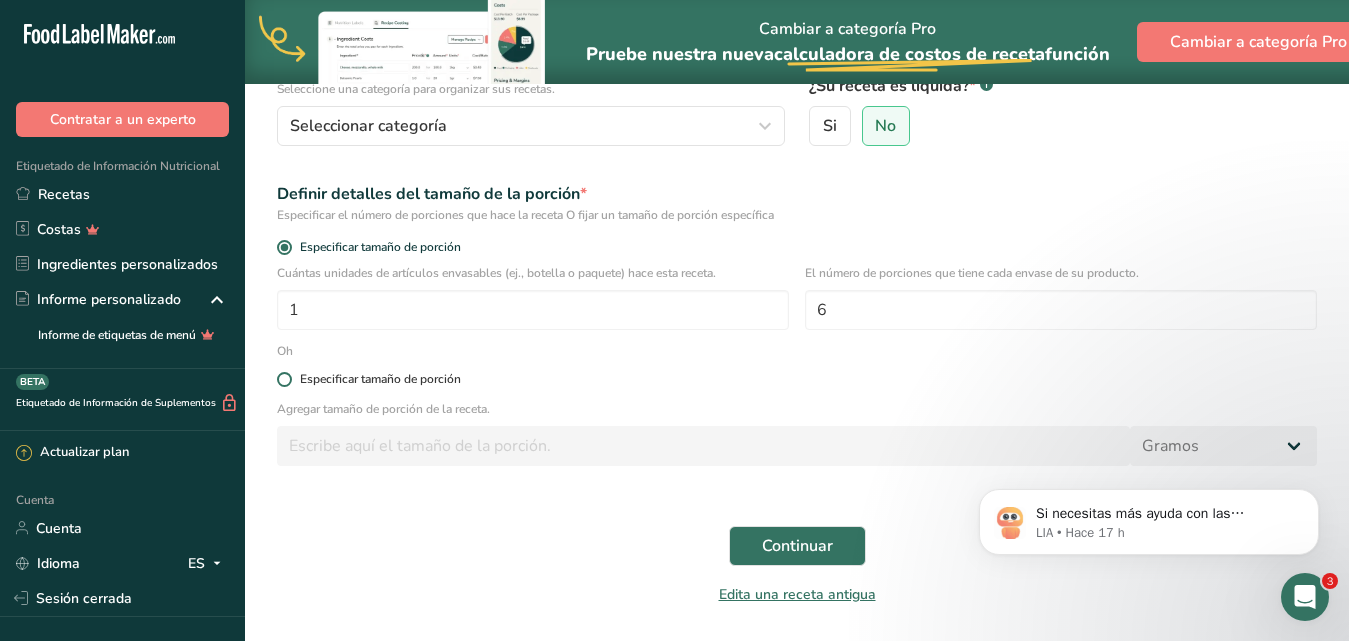 click at bounding box center [284, 379] 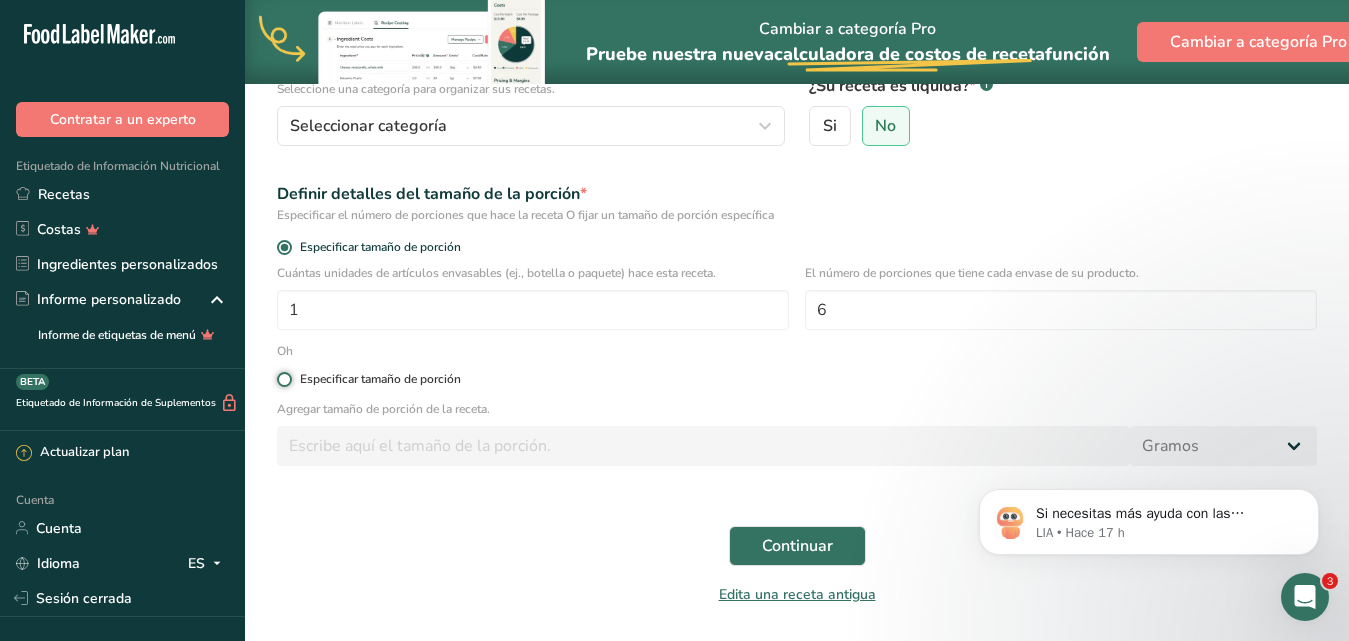 click on "Especificar tamaño de porción" at bounding box center (283, 379) 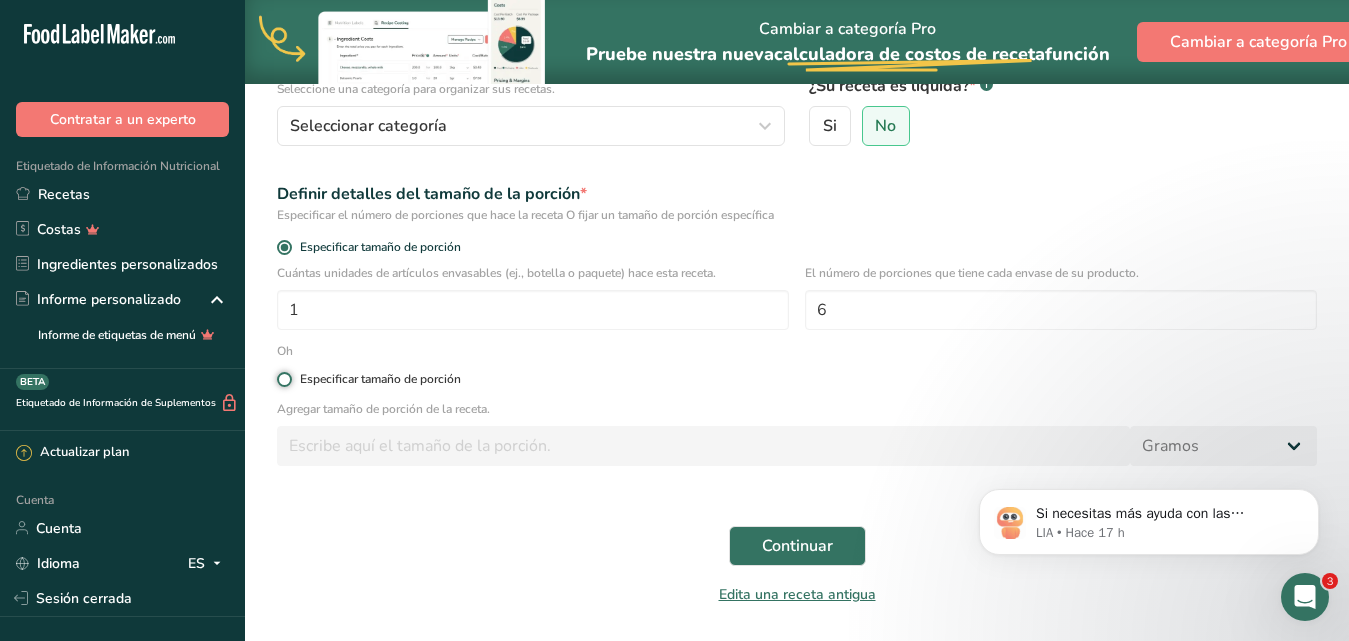radio on "true" 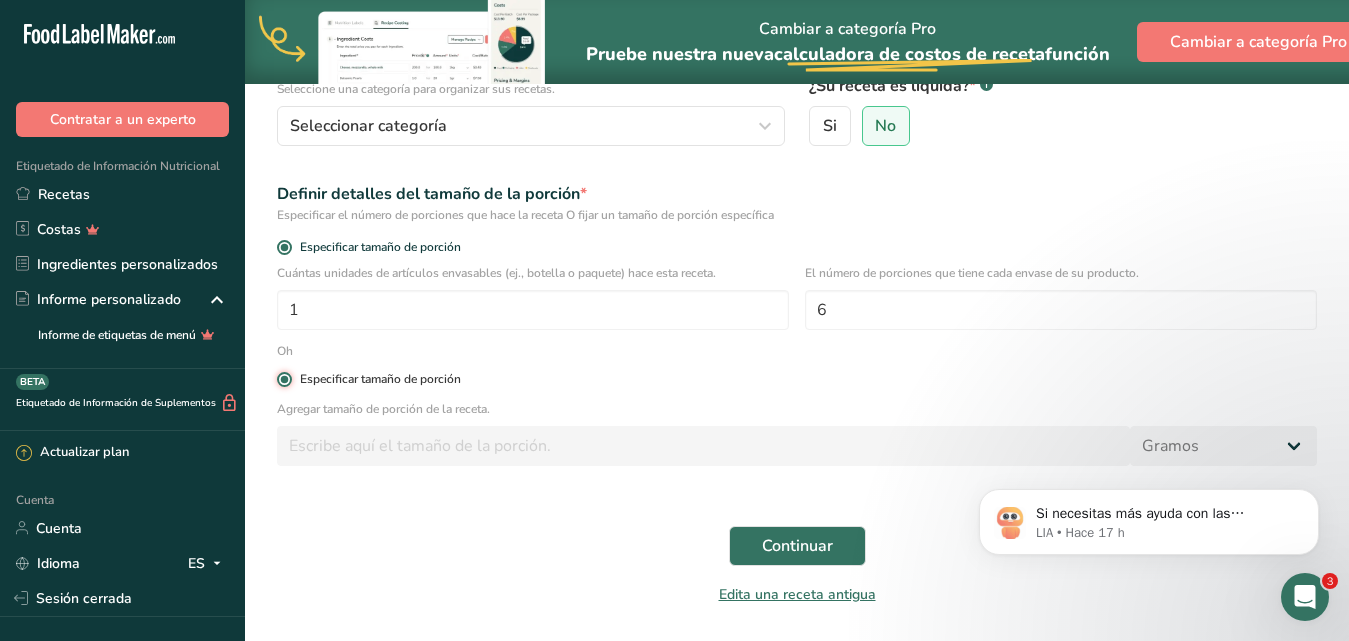 radio on "false" 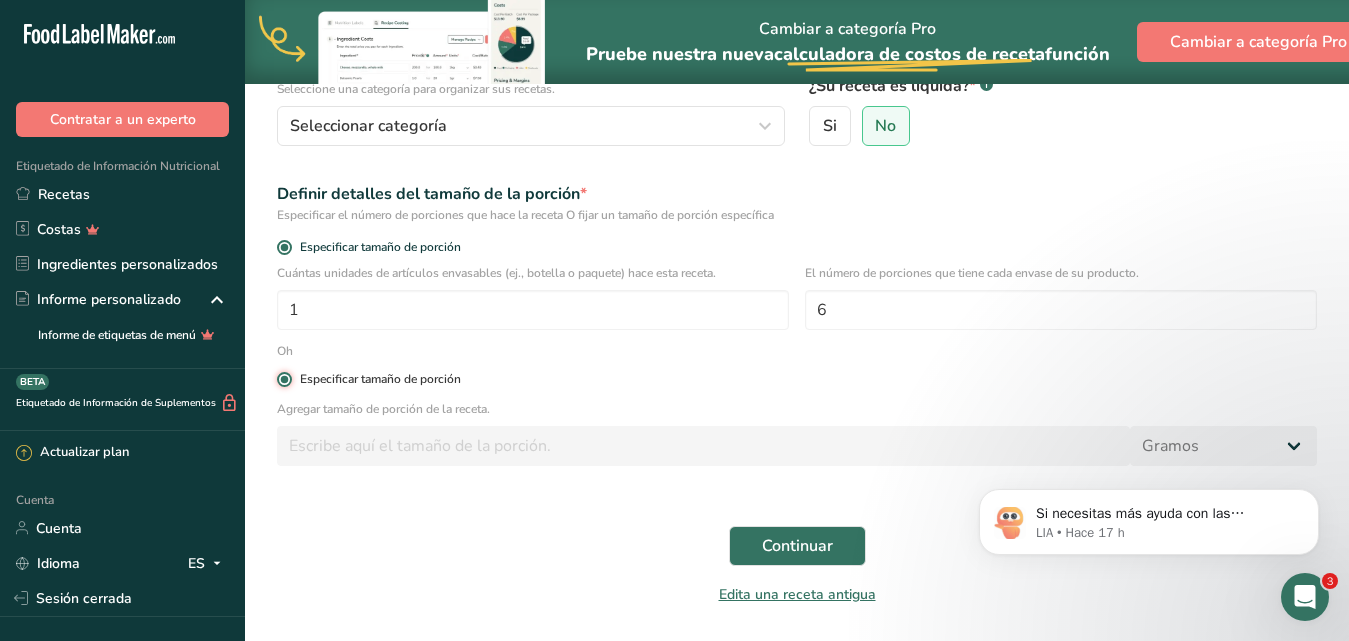 type 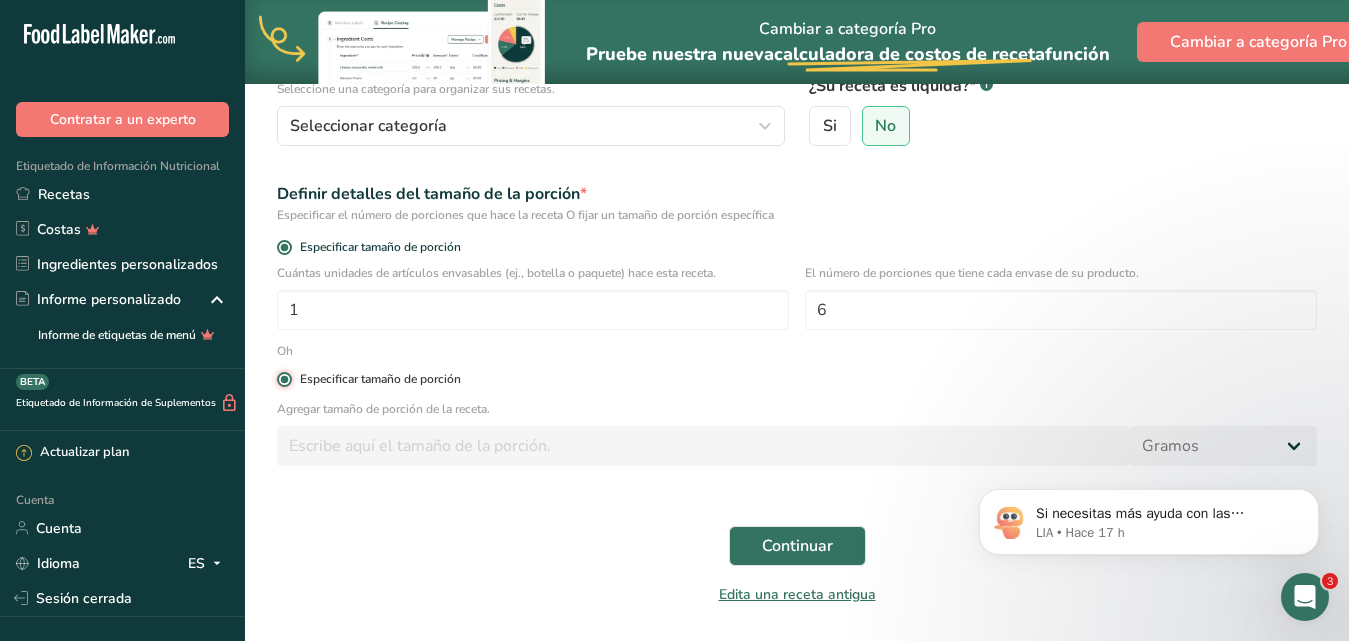 type 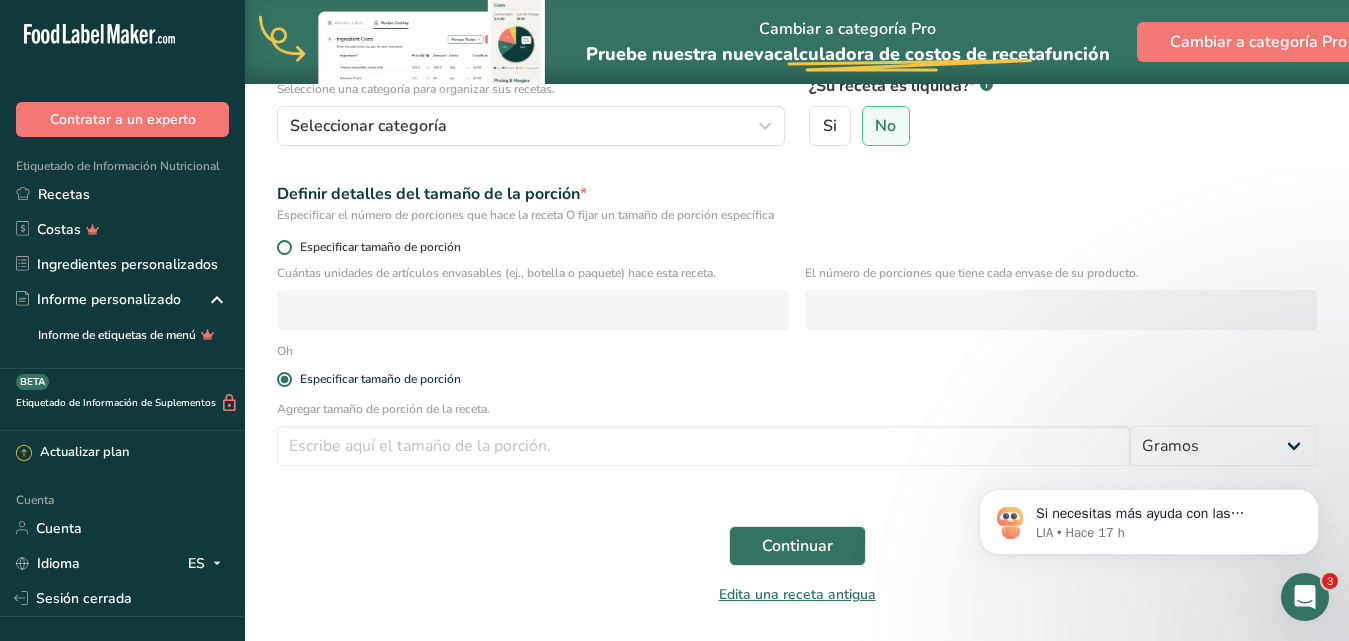 click at bounding box center [284, 247] 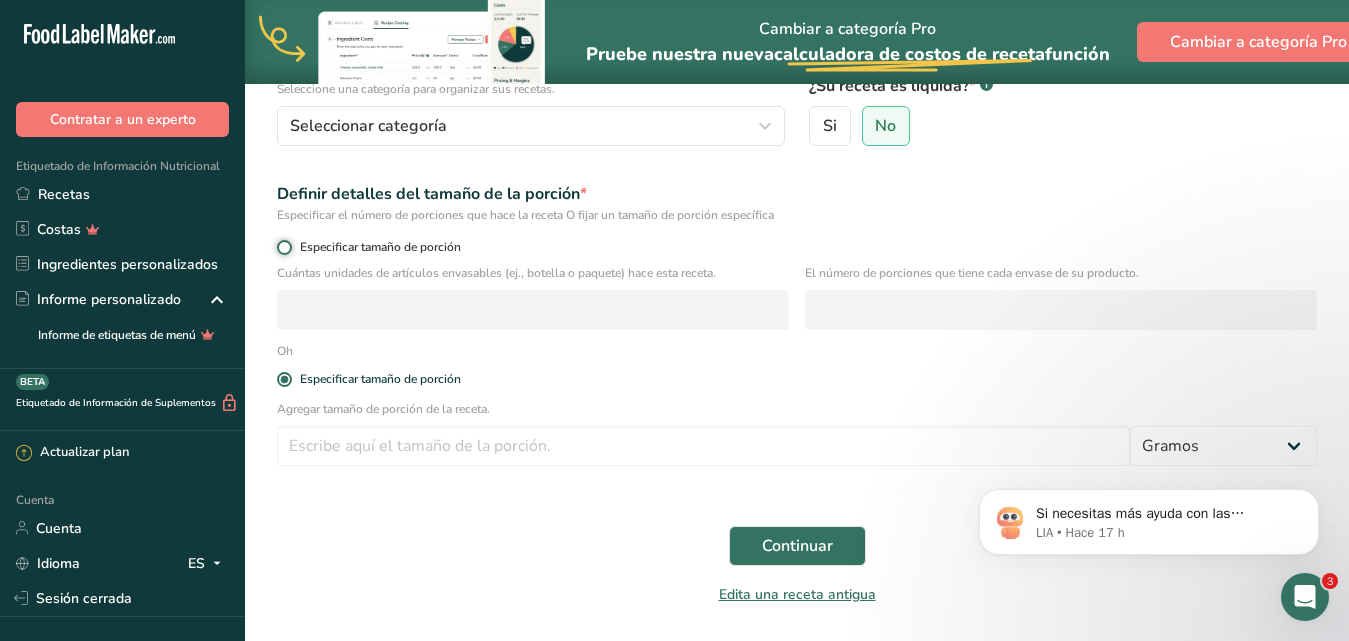 click on "Especificar tamaño de porción" at bounding box center [283, 247] 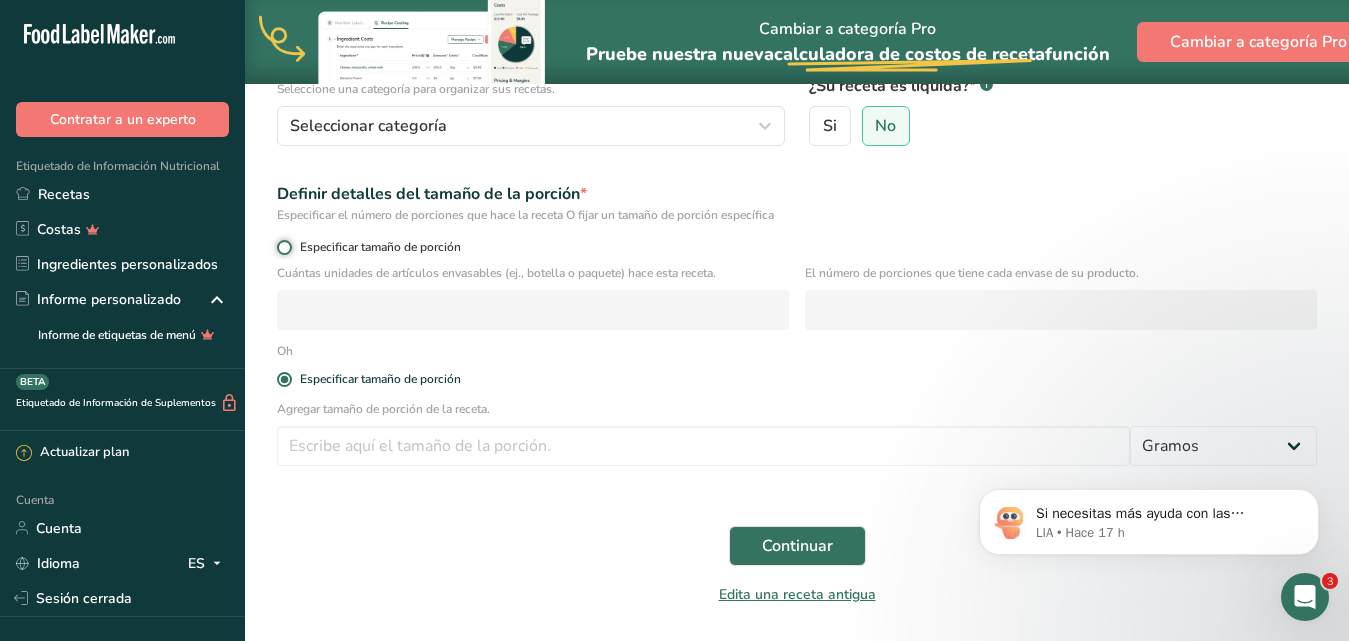 radio on "true" 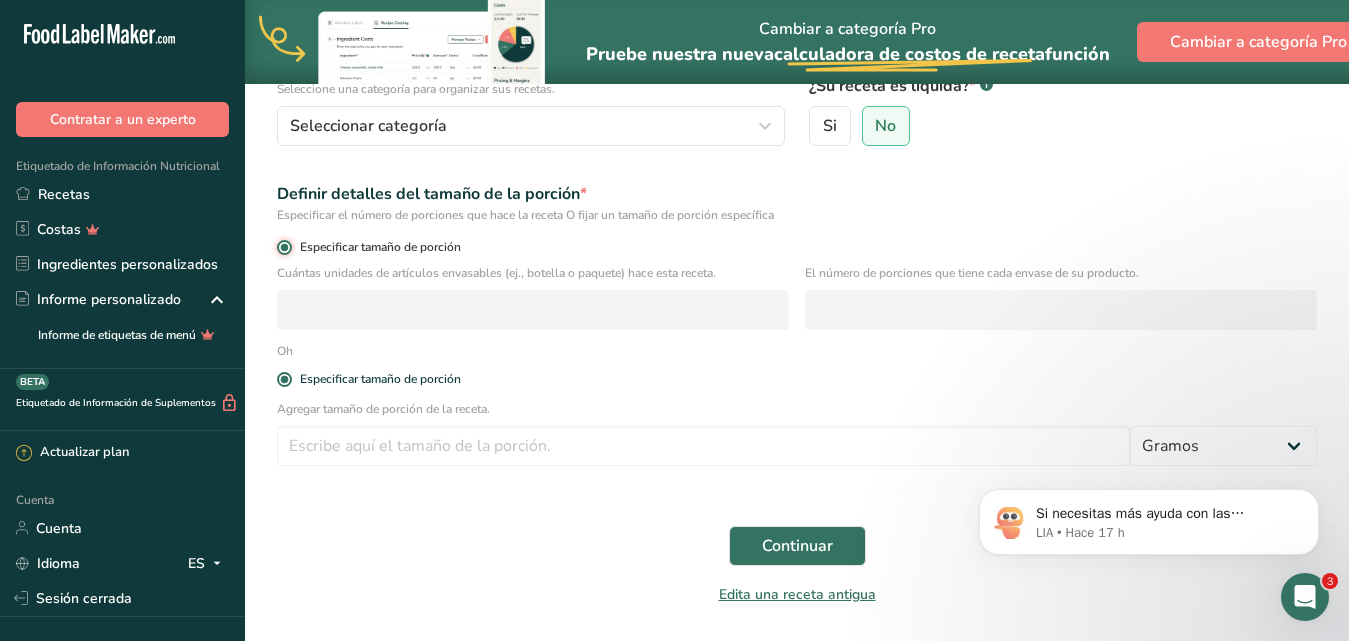 radio on "false" 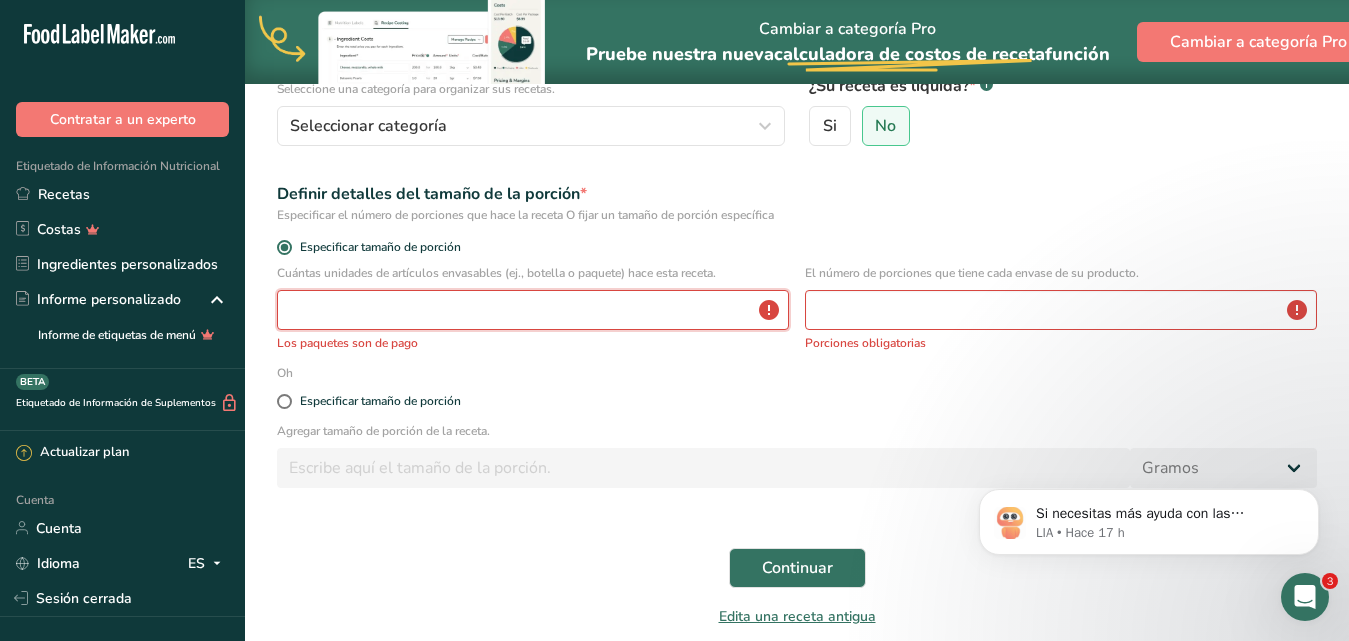 click at bounding box center [533, 310] 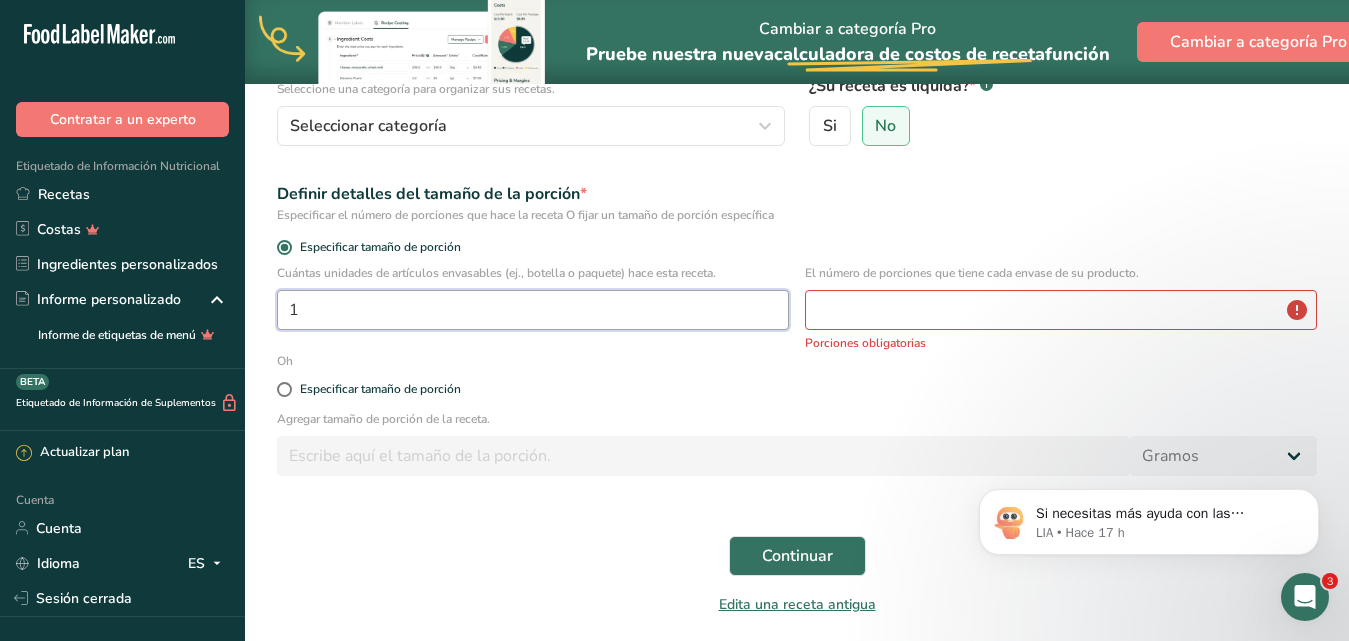 type on "1" 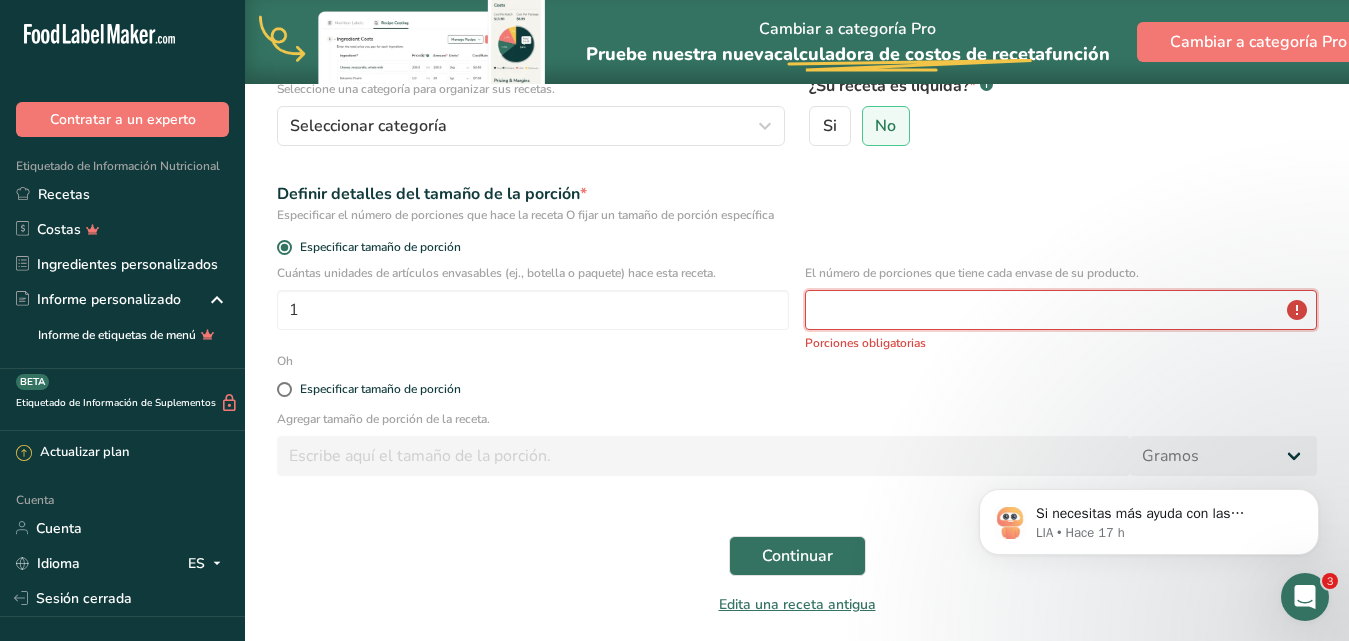 click at bounding box center (1061, 310) 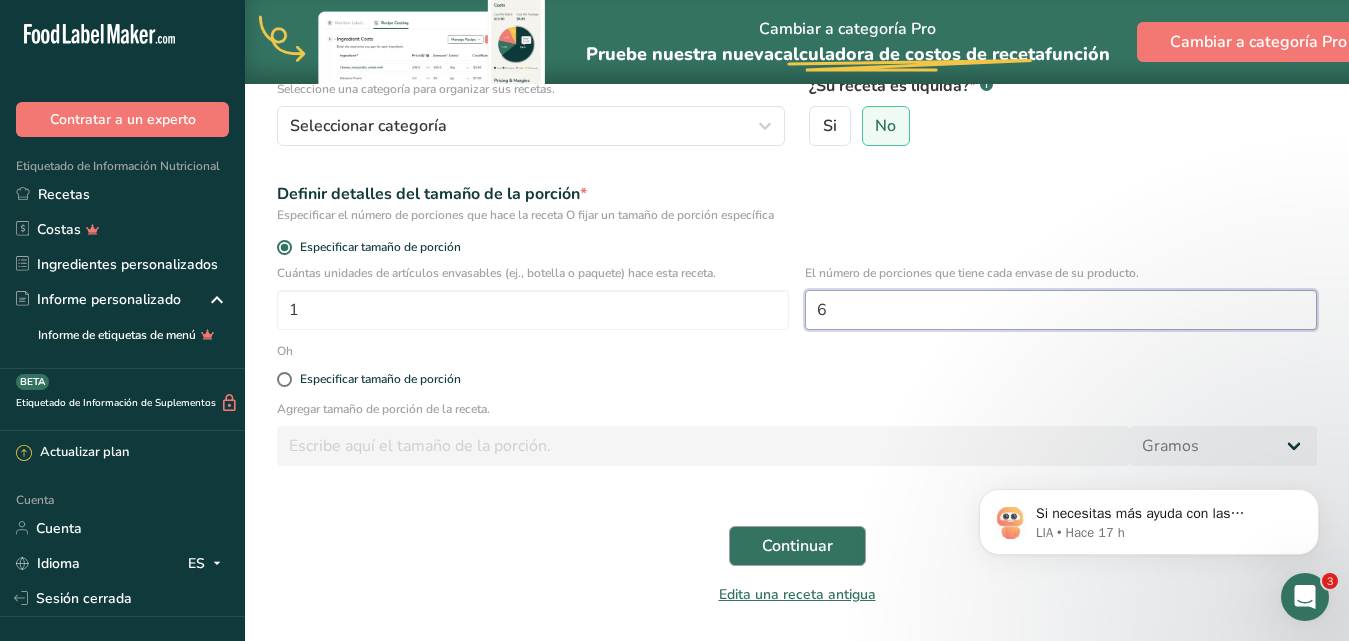 type on "6" 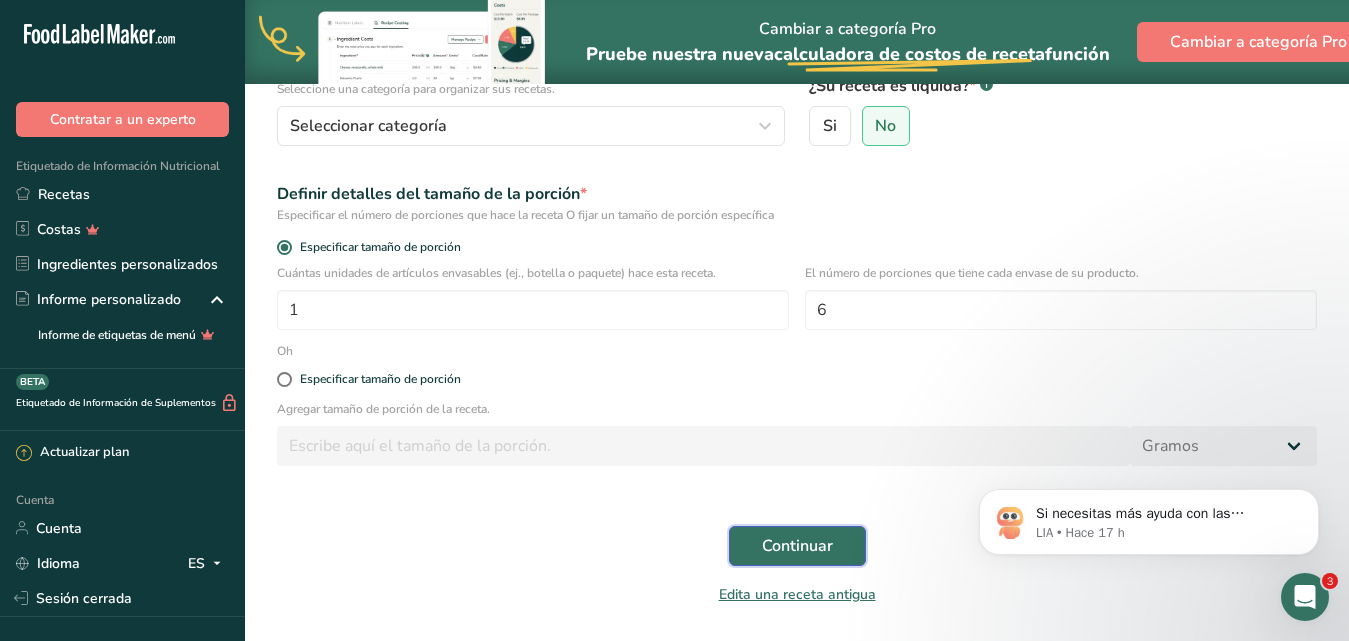 click on "Continuar" at bounding box center [797, 546] 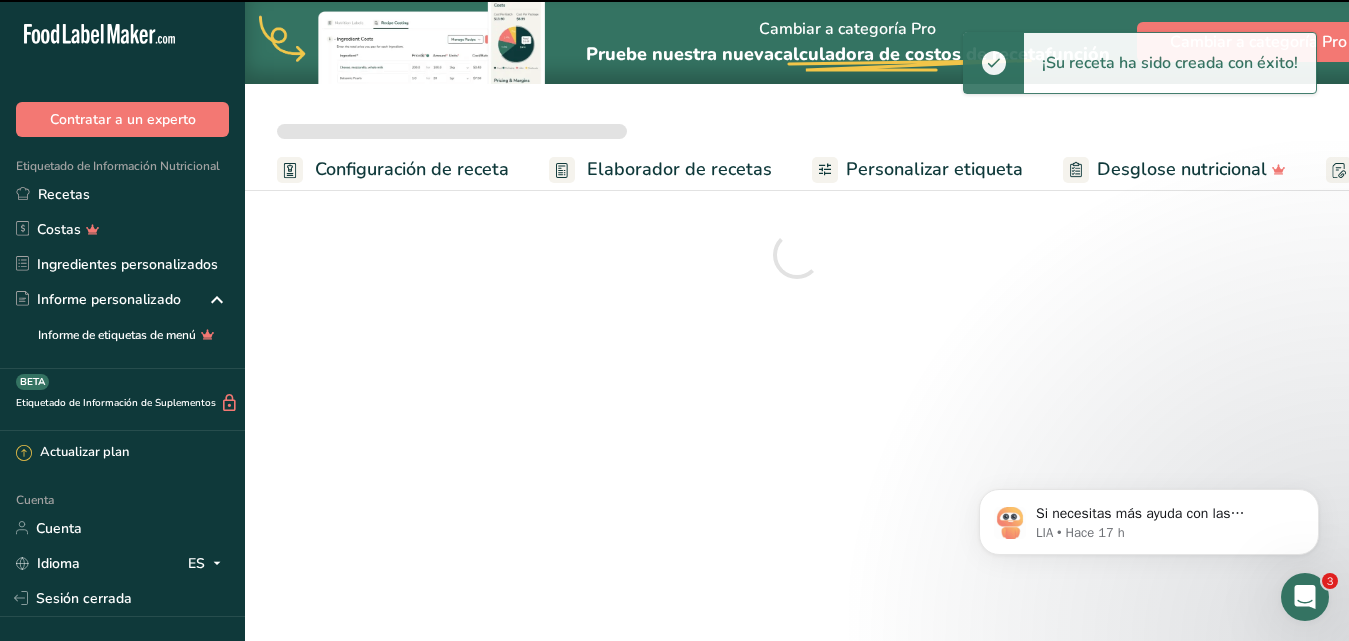 scroll, scrollTop: 0, scrollLeft: 0, axis: both 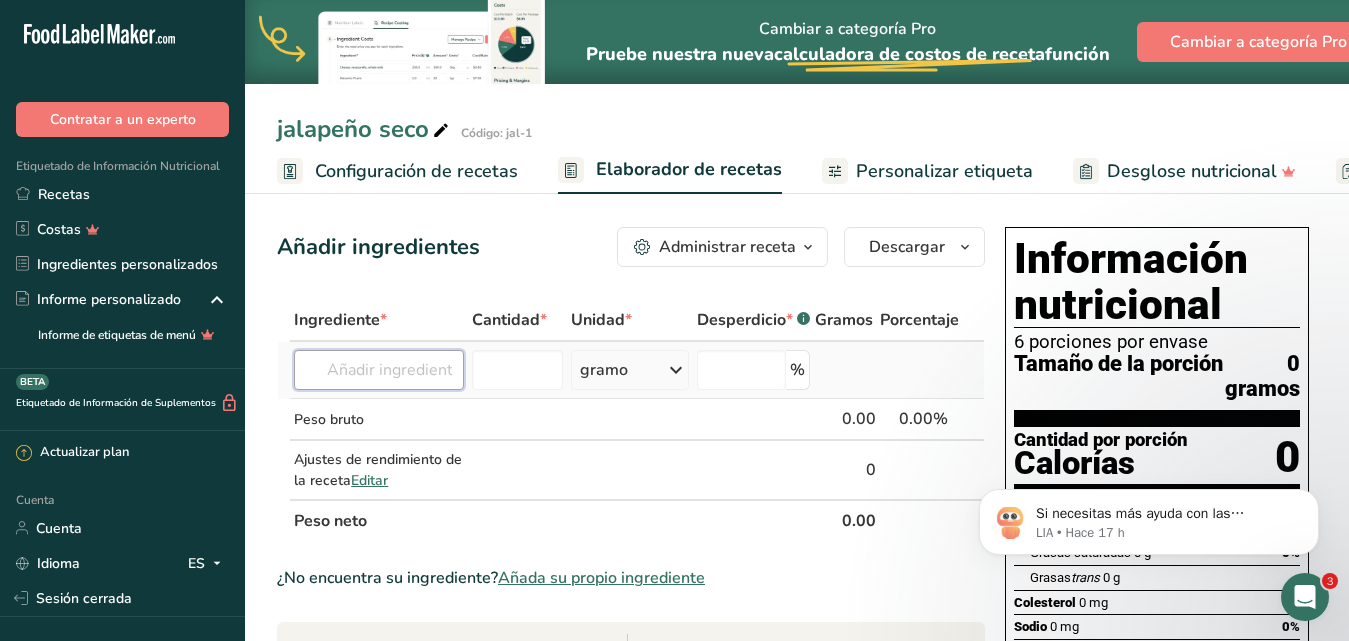 click at bounding box center [379, 370] 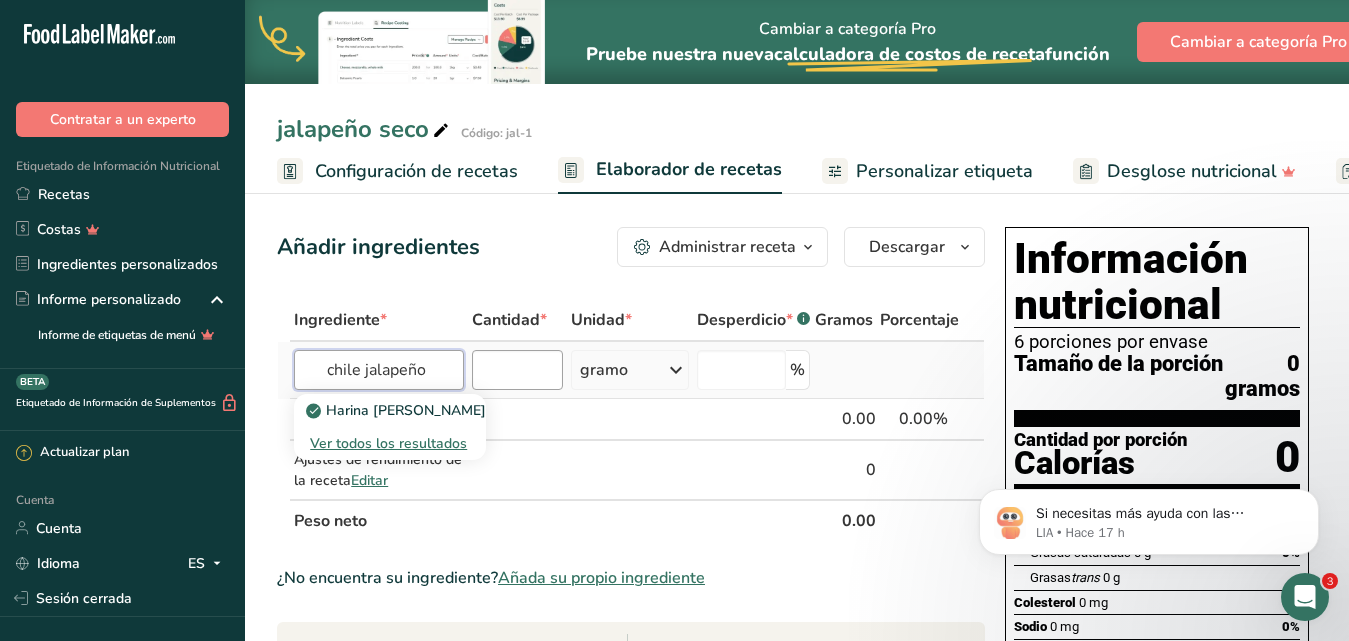 type on "chile jalapeño" 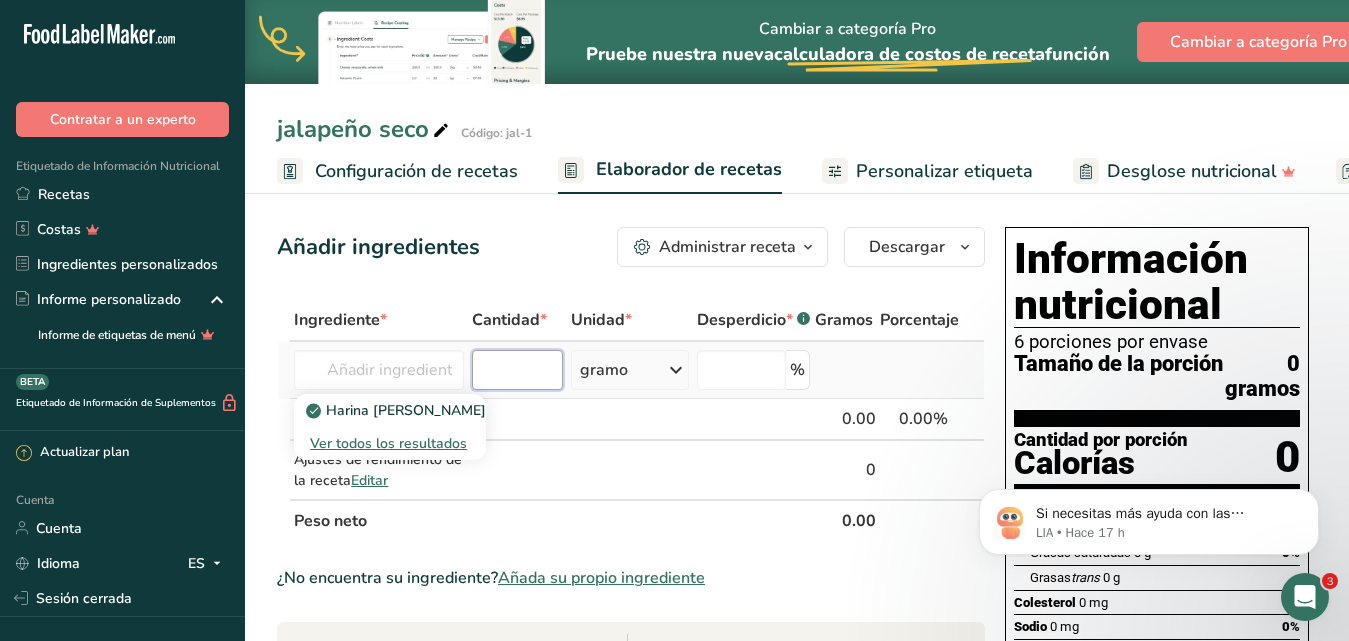 click at bounding box center [517, 370] 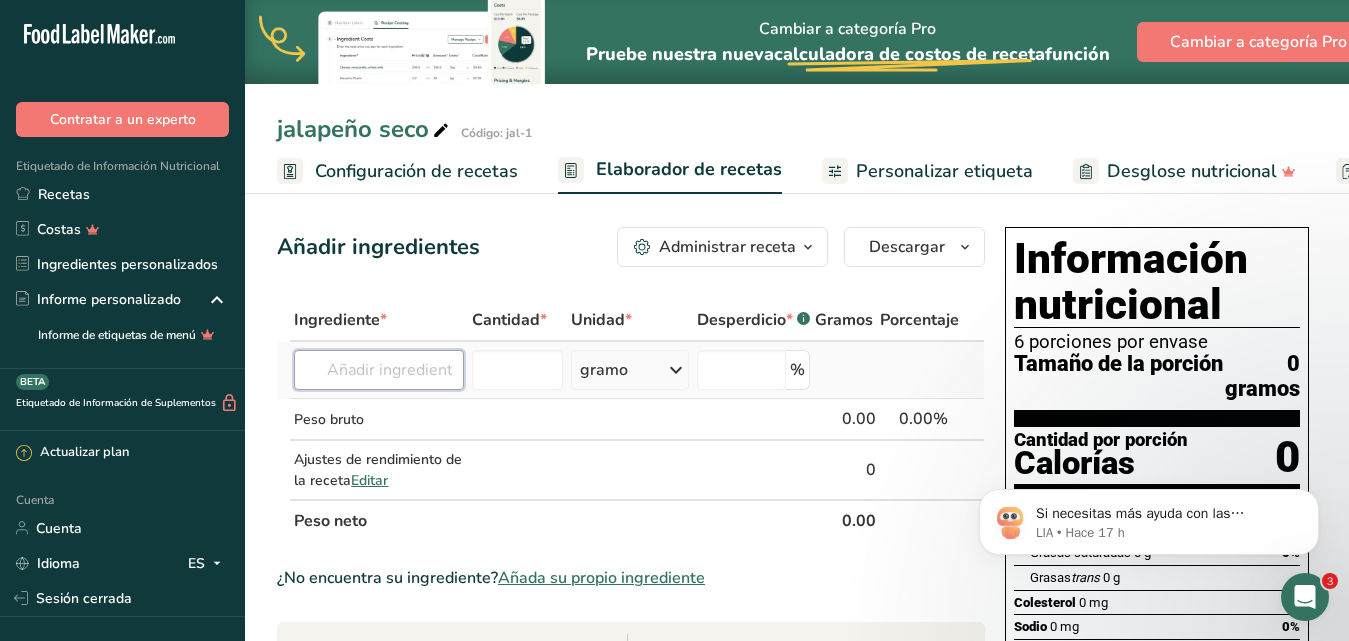 click at bounding box center (379, 370) 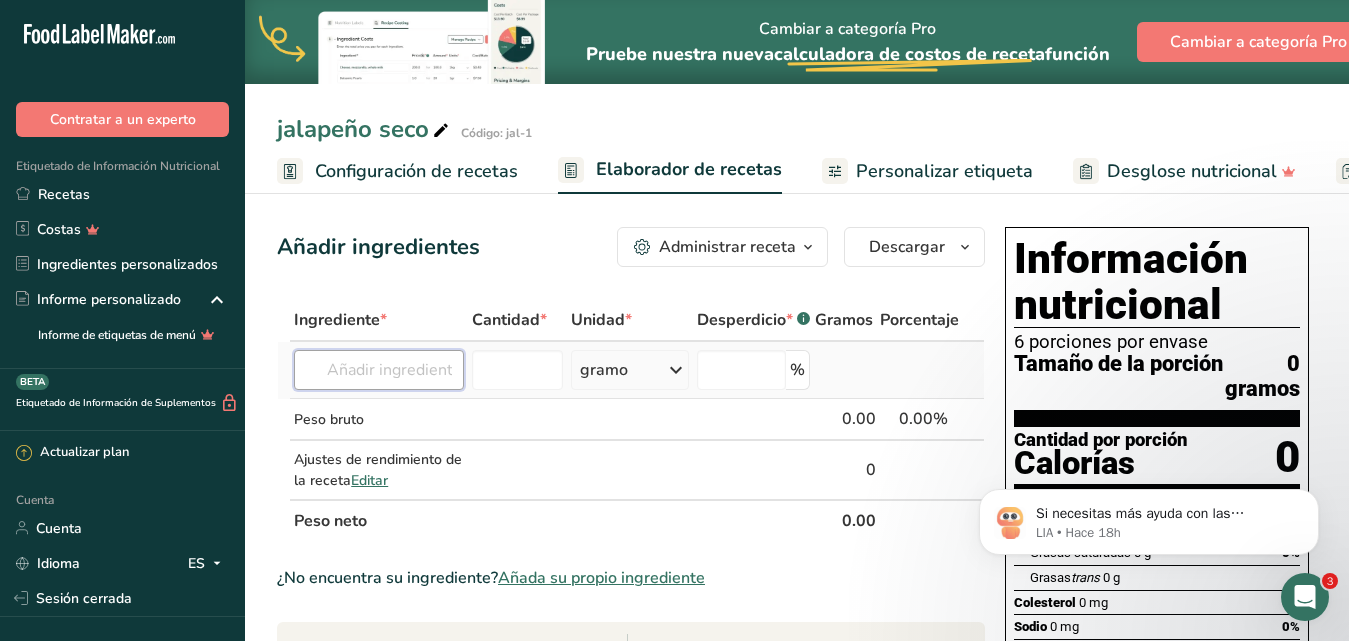 paste on "jalapeño pepper" 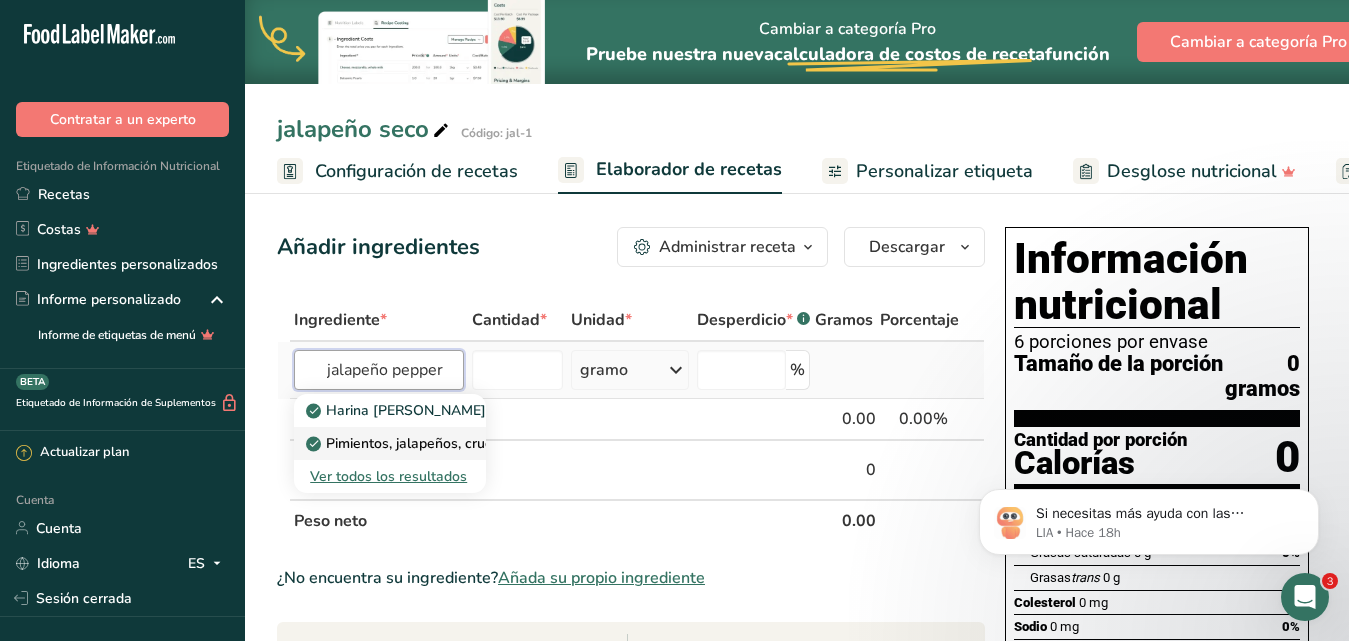 type on "jalapeño pepper" 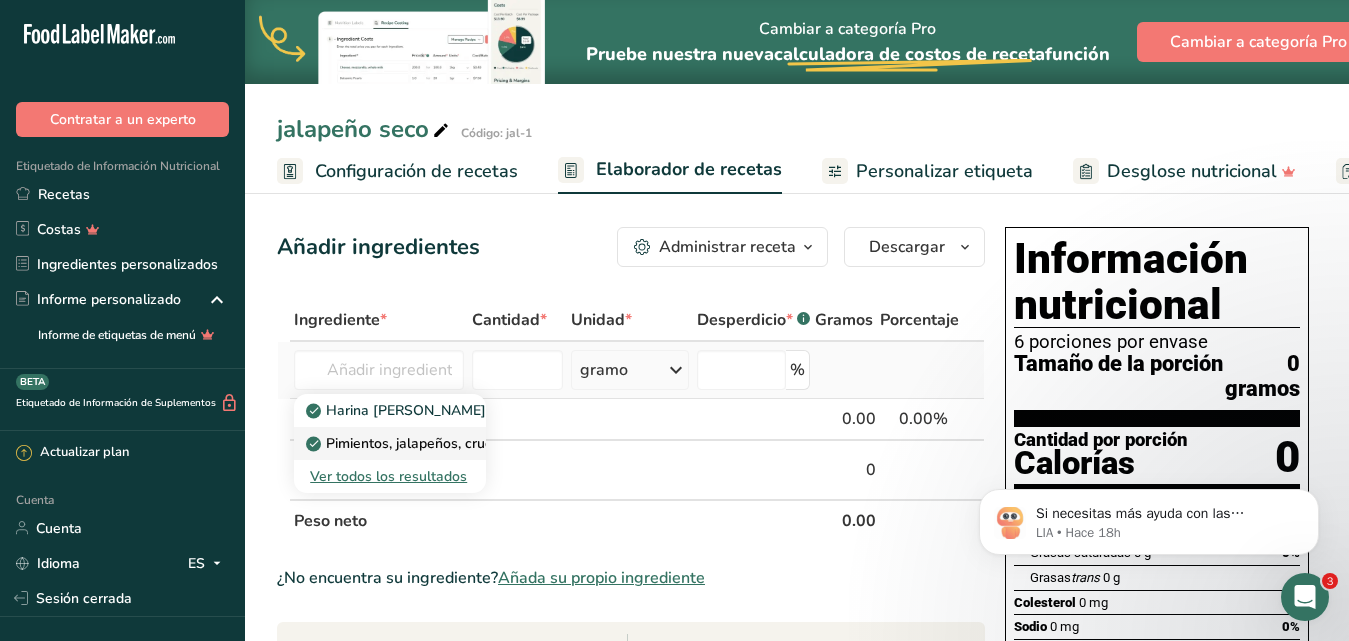 click on "Pimientos, jalapeños, crudos" at bounding box center [417, 443] 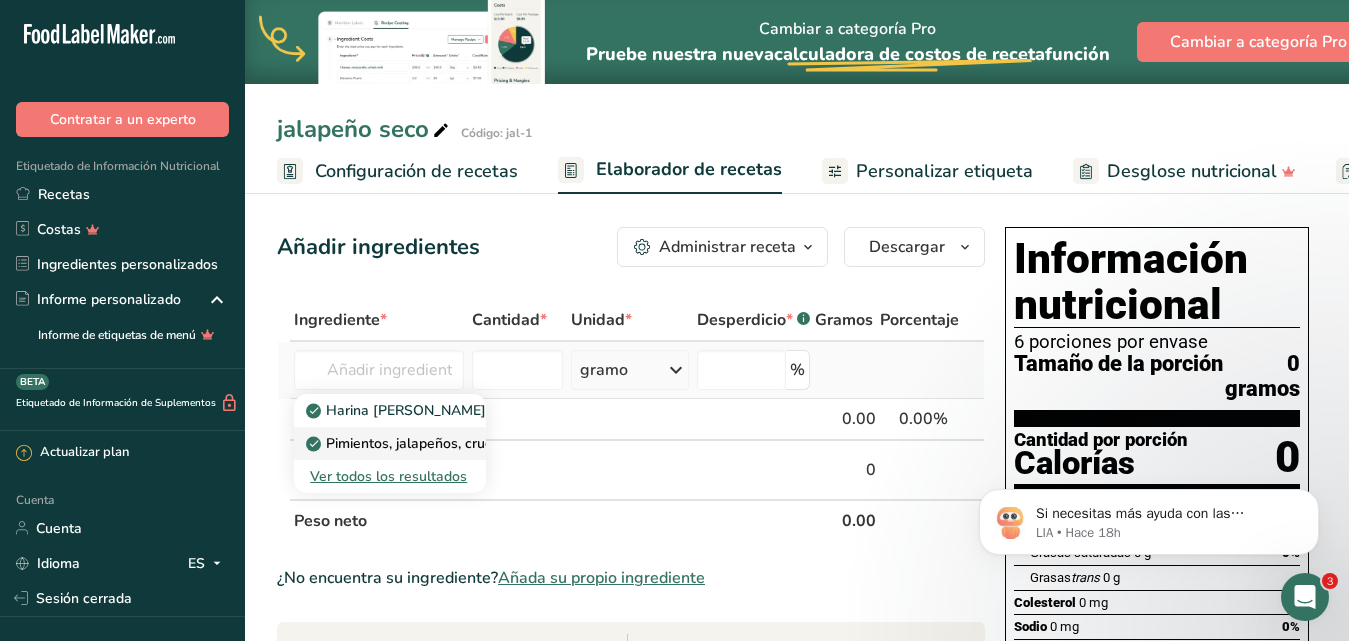 type on "Peppers, jalapeno, raw" 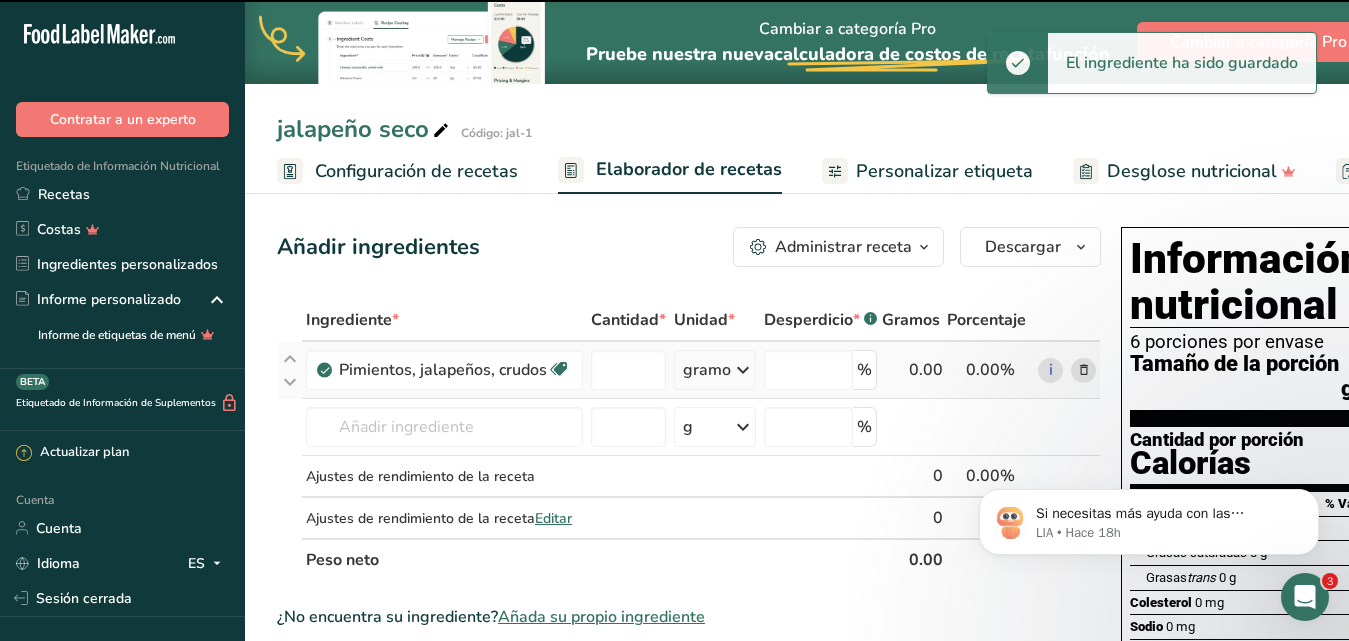 type on "0" 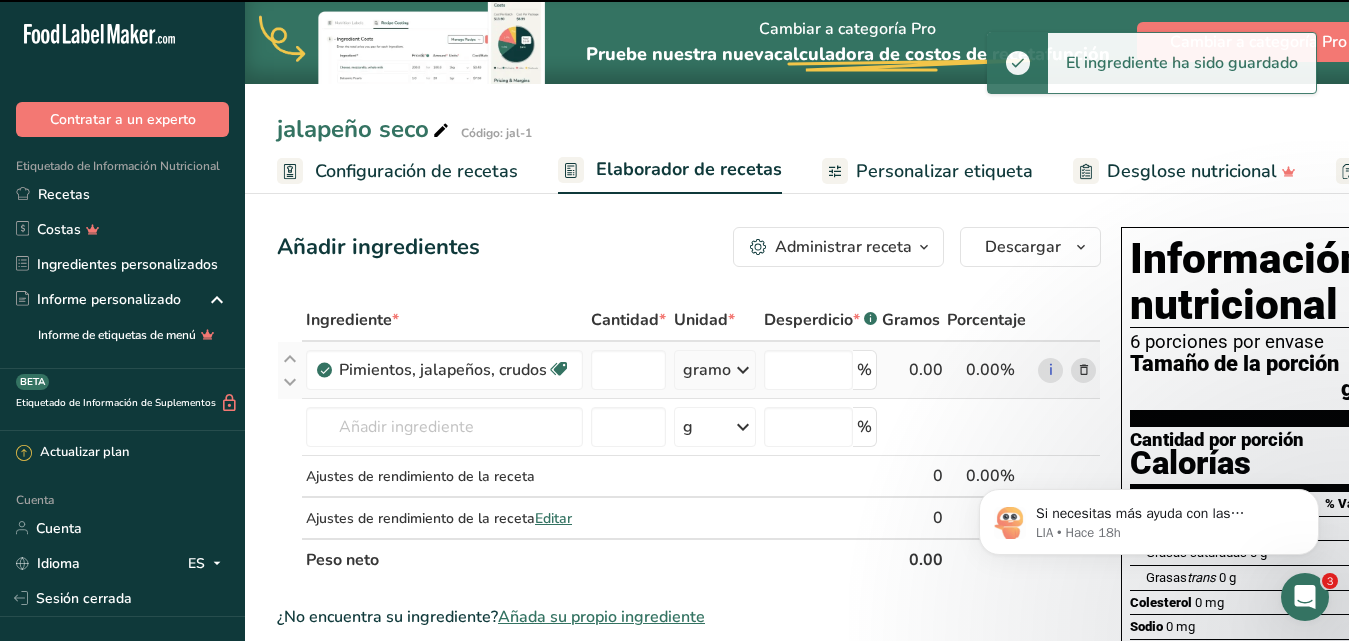 type on "0" 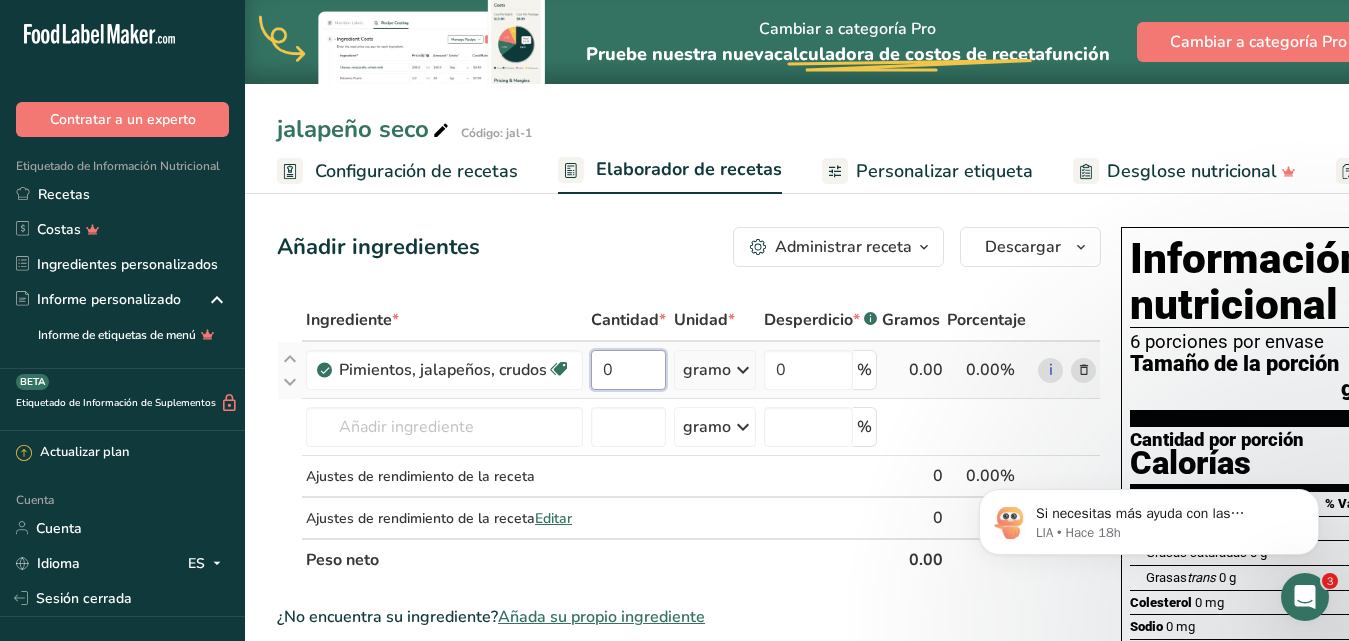 click on "0" at bounding box center (628, 370) 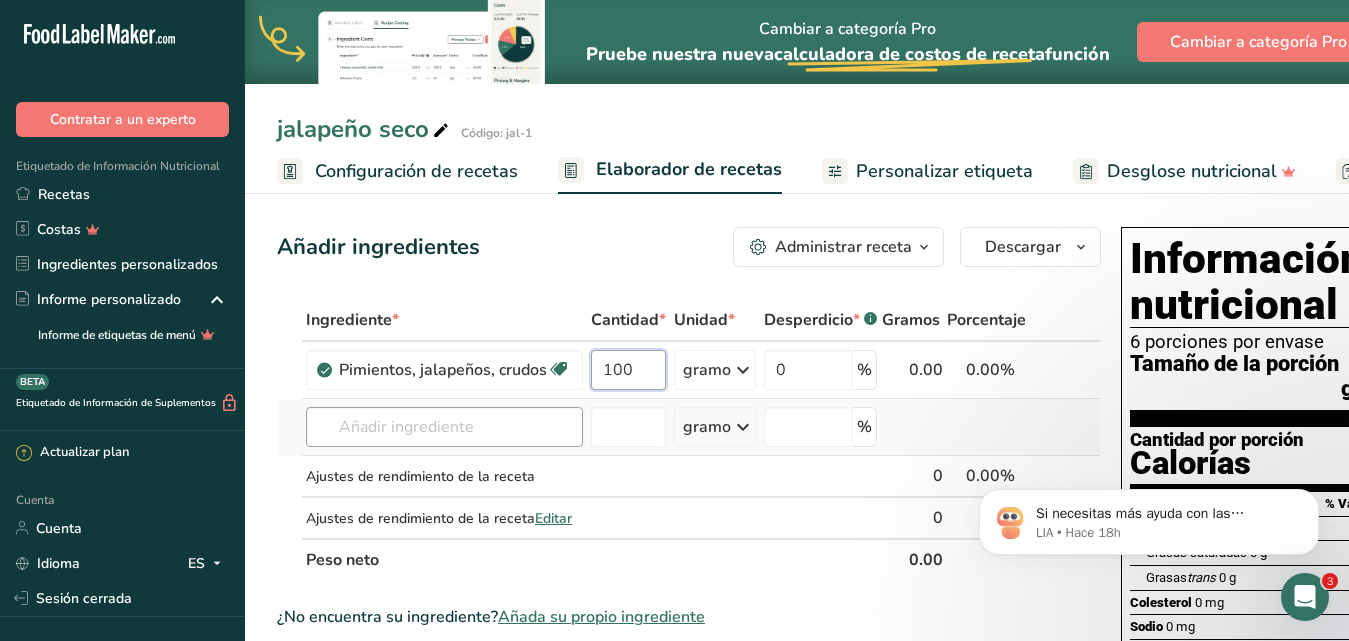 type on "100" 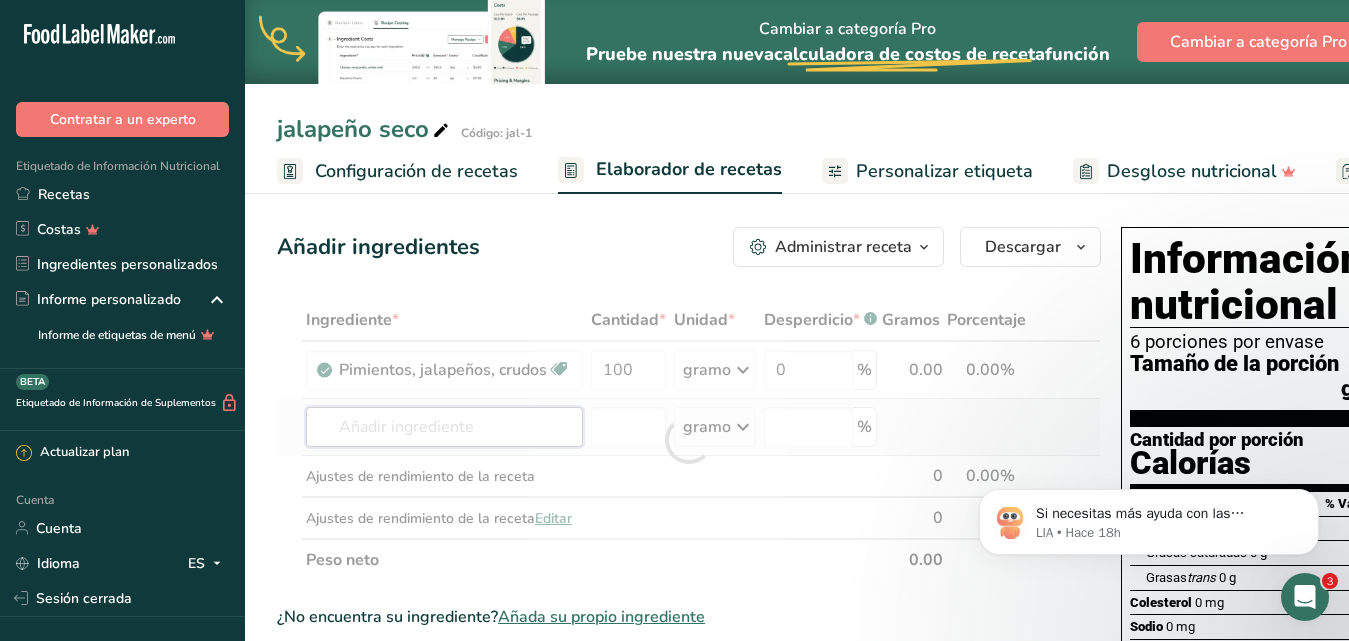 click on "Ingrediente  *
Cantidad  *
Unidad  *
Desperdicio *   .a-a{fill:#347362;}.b-a{fill:#fff;}         Gramos
Porcentaje
Pimientos, jalapeños, crudos
Libre de lácteos
Libre de gluten
[GEOGRAPHIC_DATA]
Vegetariano
Libre de soja
100
gramo
Porciones
1 taza, en rodajas
1 pimienta
Unidades de peso
gramo
kilogramo
mg
Ver más
Unidades de volumen
[GEOGRAPHIC_DATA]
Las unidades de volumen requieren una conversión de densidad. Si conoce la densidad de su ingrediente, introdúzcala a continuación. De lo contrario, haga clic en "RIA", nuestra asistente regulatoria de IA, quien podrá ayudarle.
lb/pie³
ml" at bounding box center [689, 440] 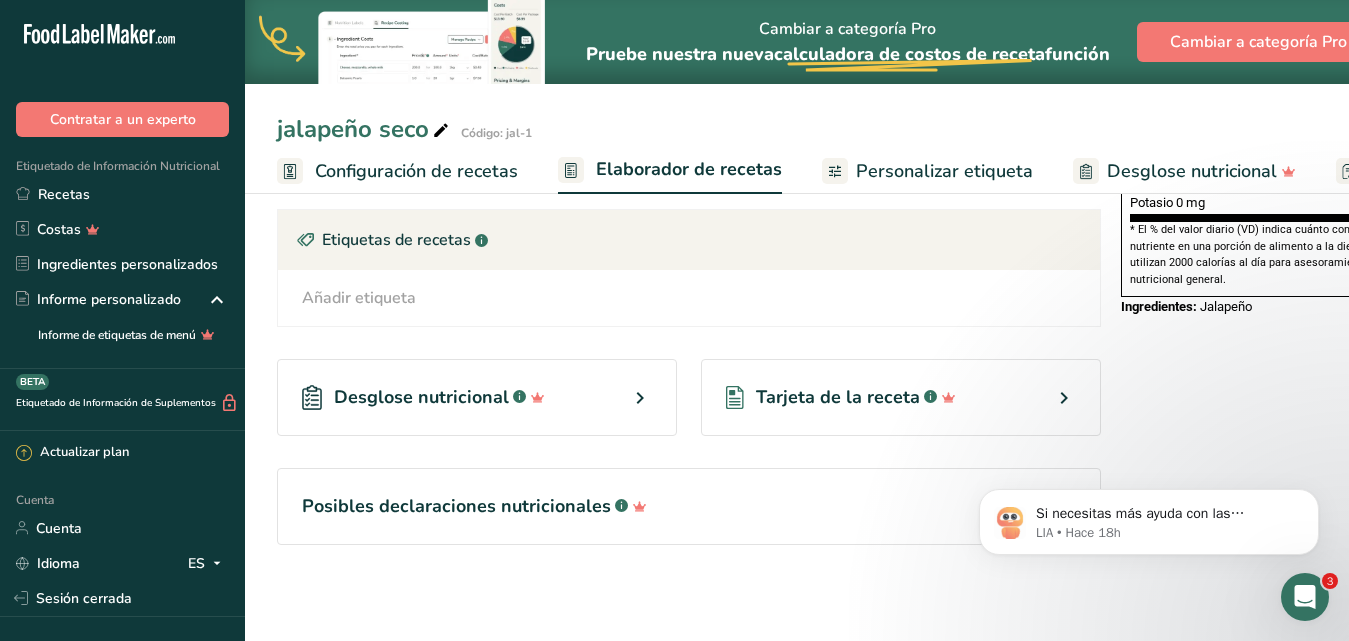 scroll, scrollTop: 697, scrollLeft: 0, axis: vertical 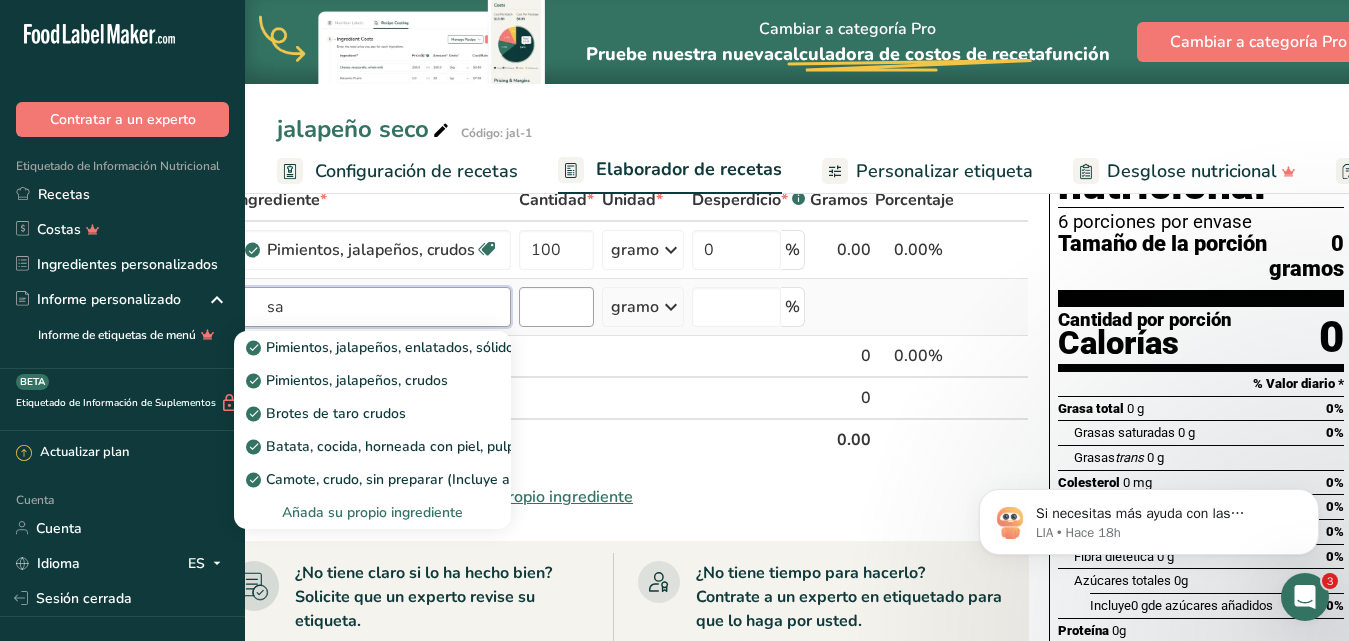 type on "s" 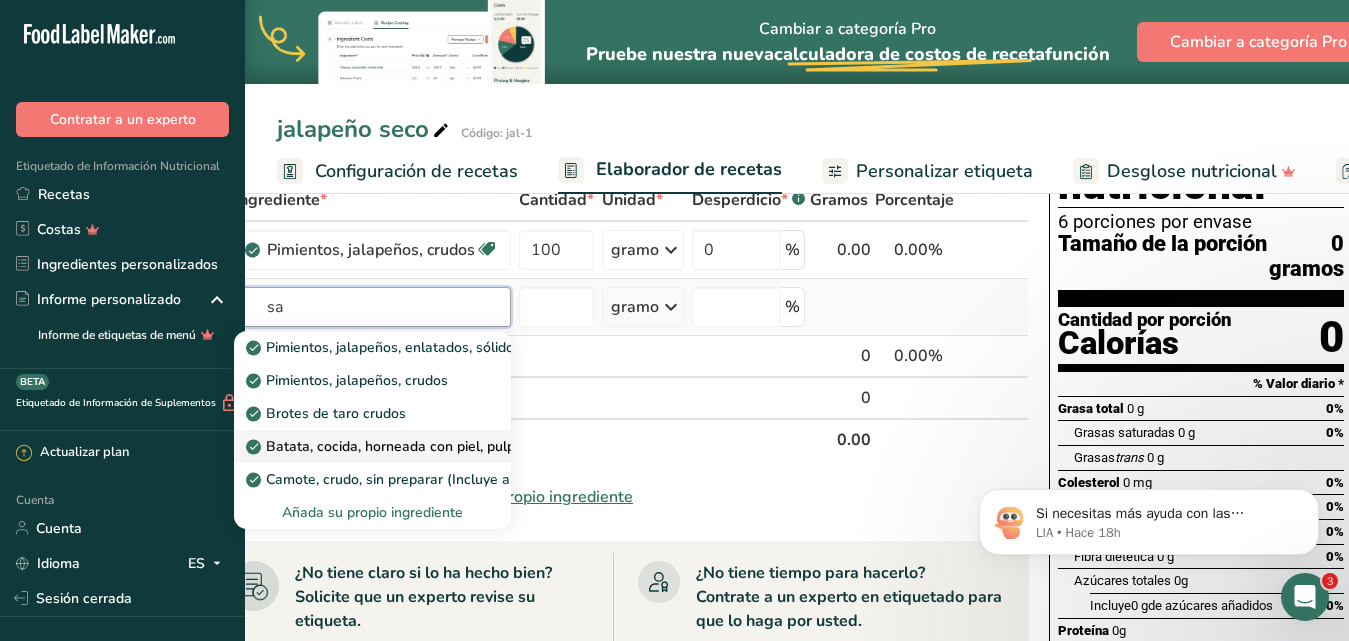 type on "s" 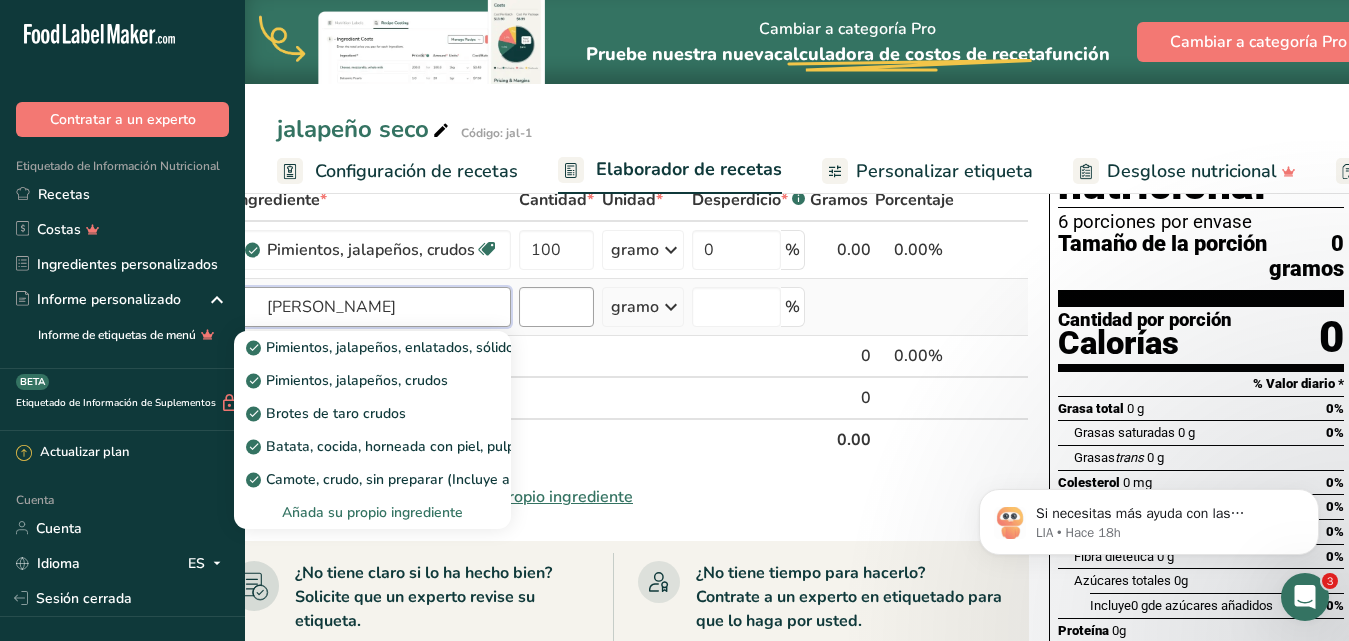 type on "[PERSON_NAME]" 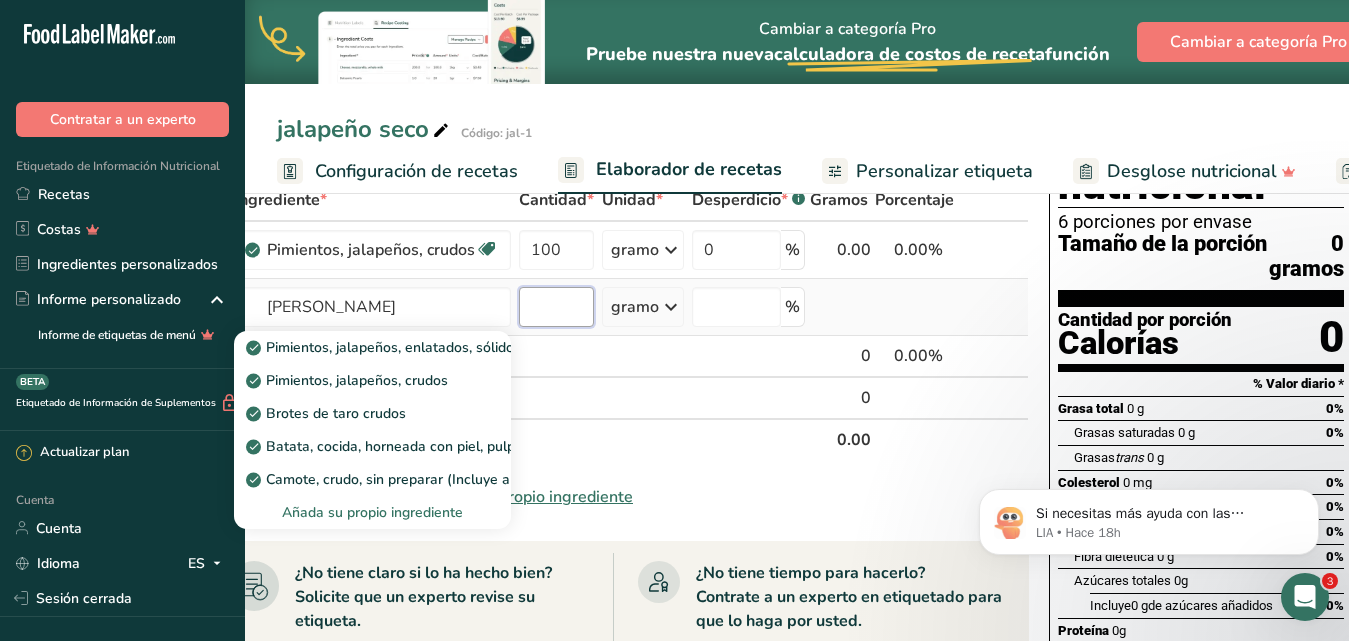 type 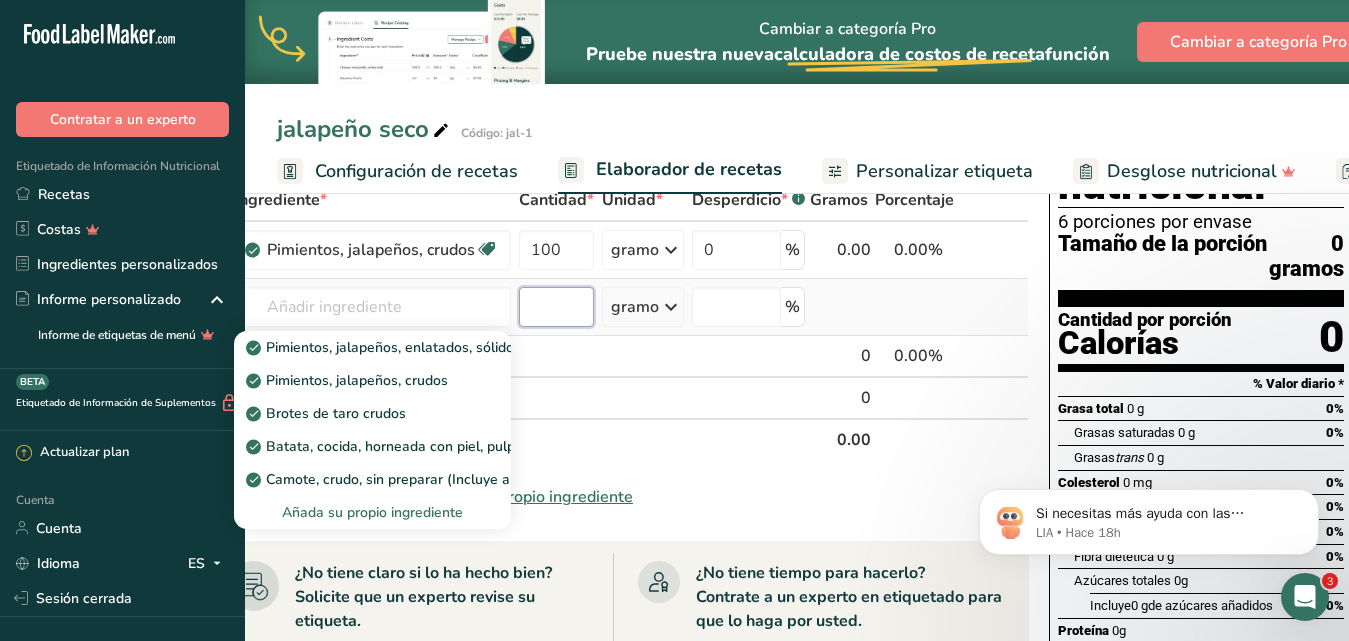 click at bounding box center [556, 307] 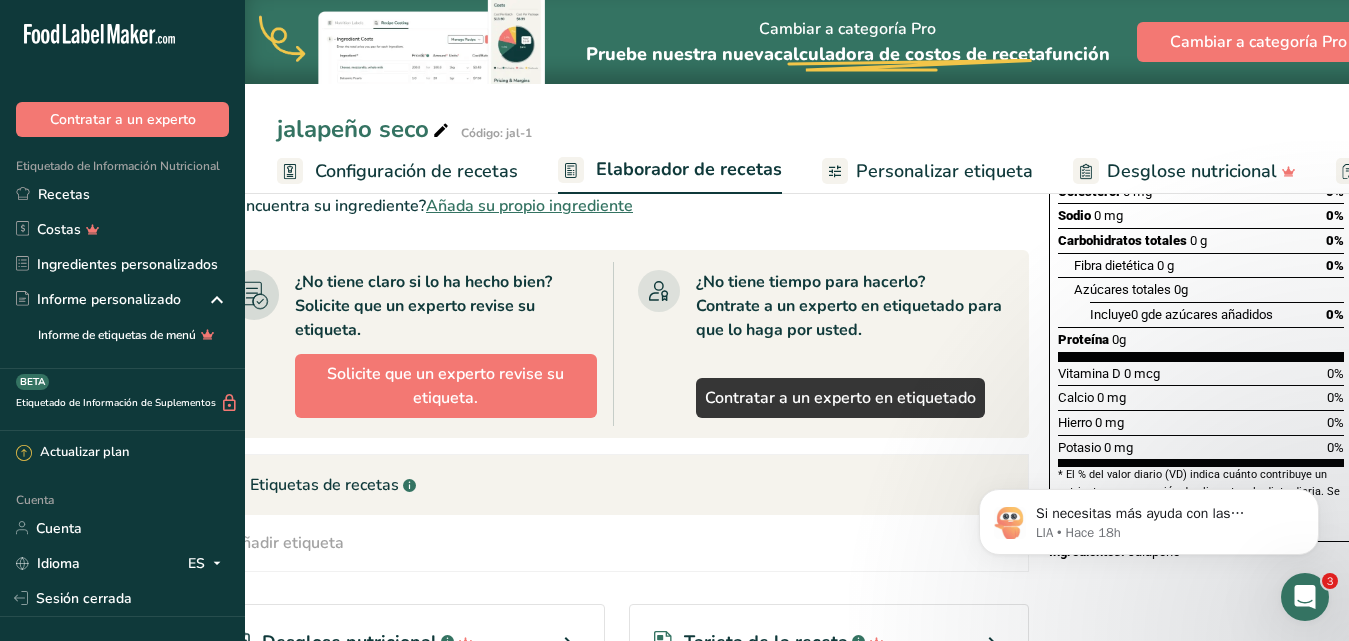 scroll, scrollTop: 697, scrollLeft: 0, axis: vertical 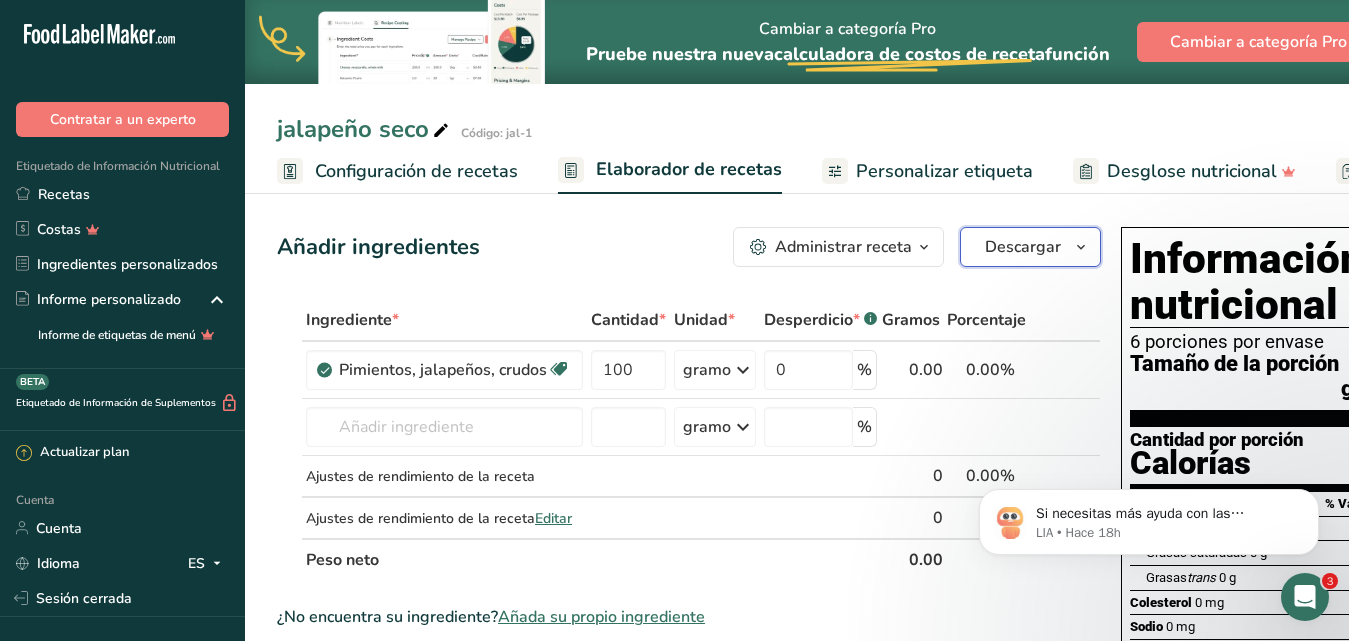 click at bounding box center [1081, 247] 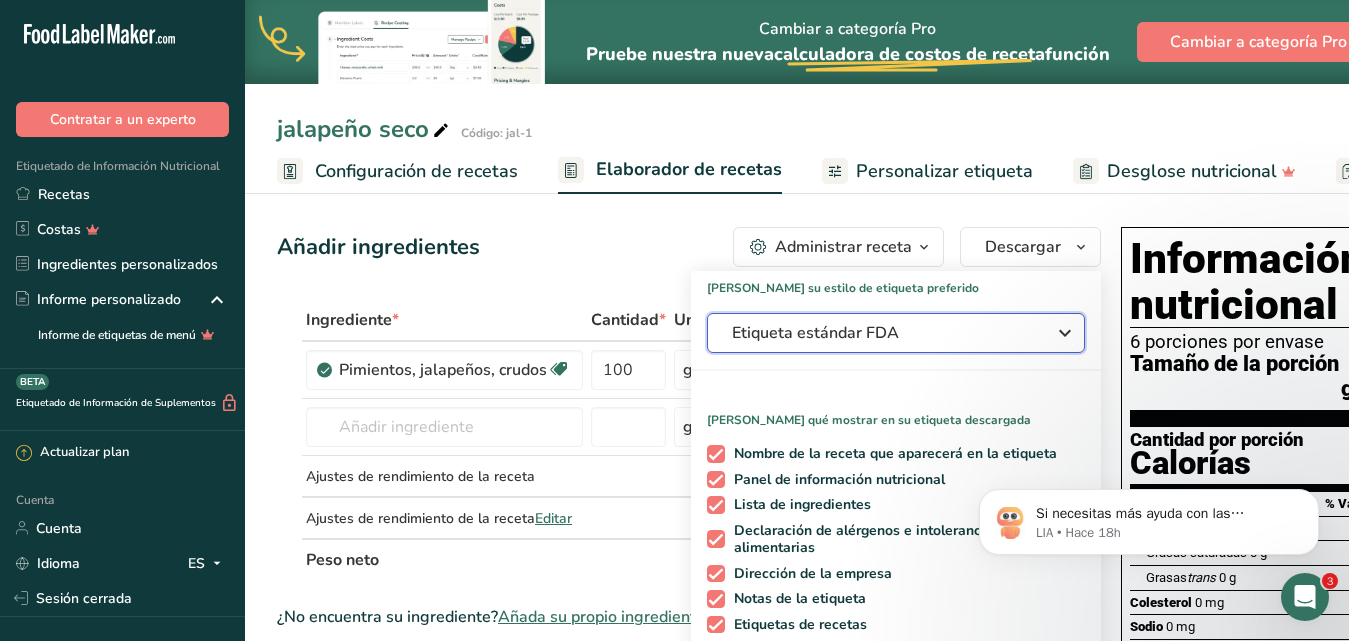 click at bounding box center (1065, 333) 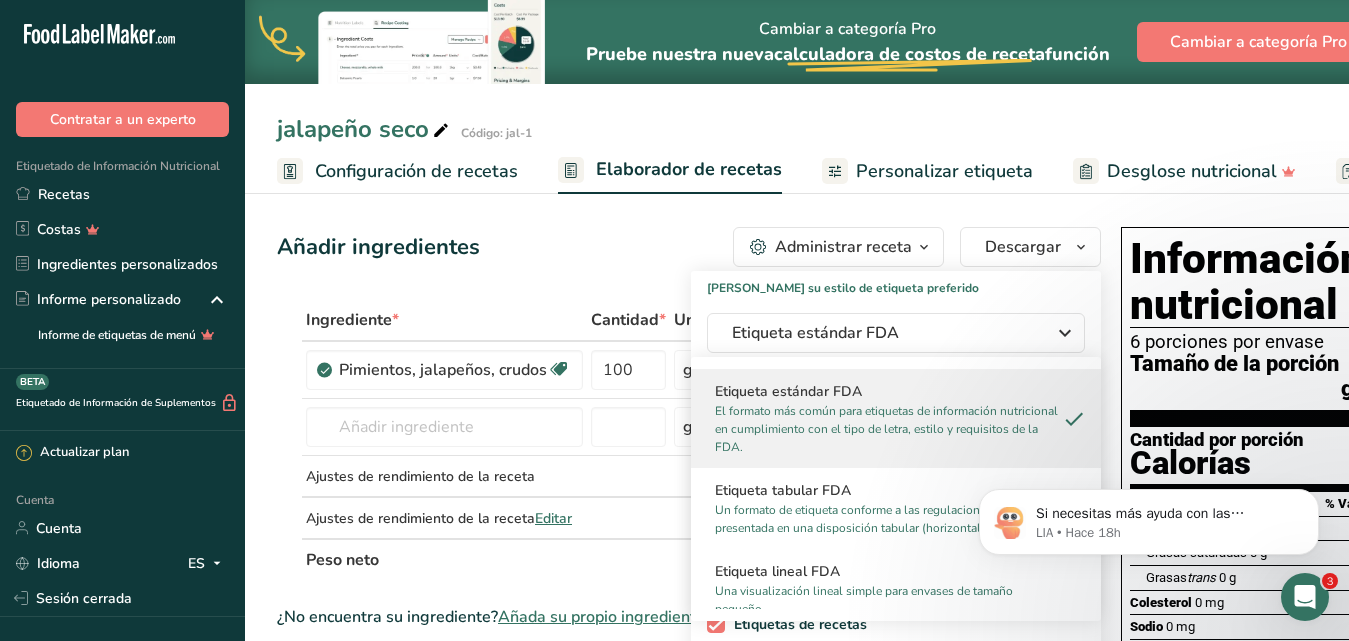 click on "El formato más común para etiquetas de información nutricional en cumplimiento con el tipo de letra, estilo y requisitos de la FDA." at bounding box center (886, 429) 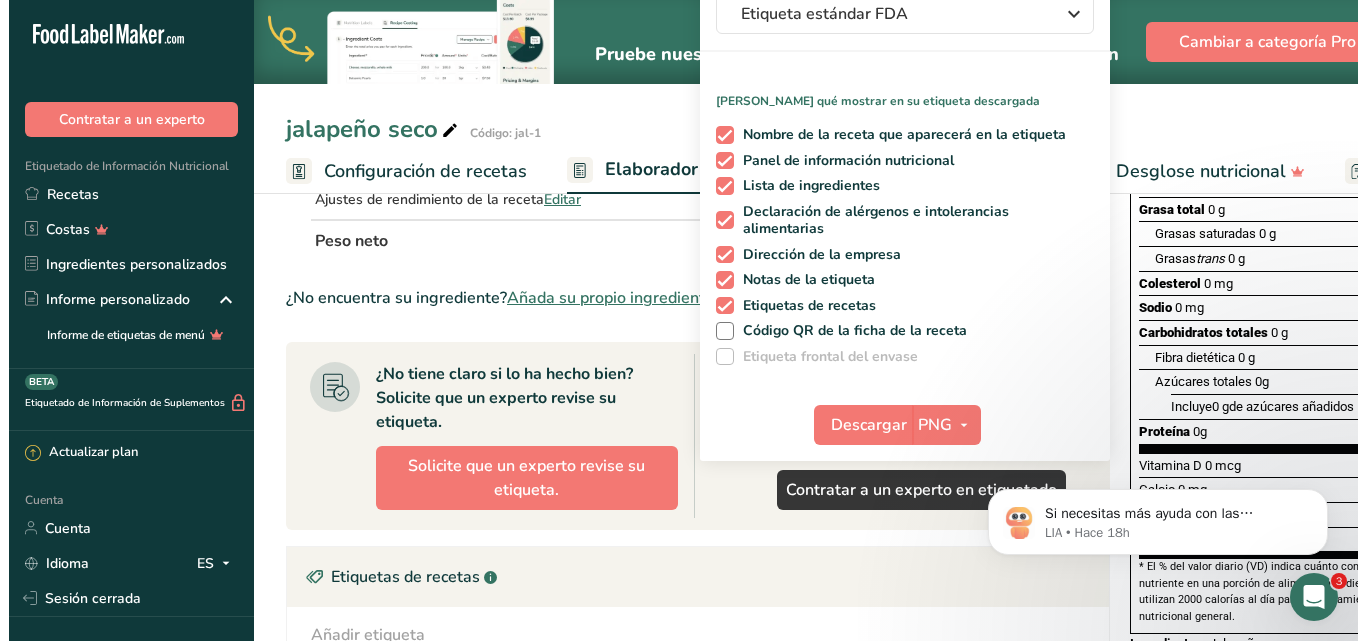 scroll, scrollTop: 333, scrollLeft: 0, axis: vertical 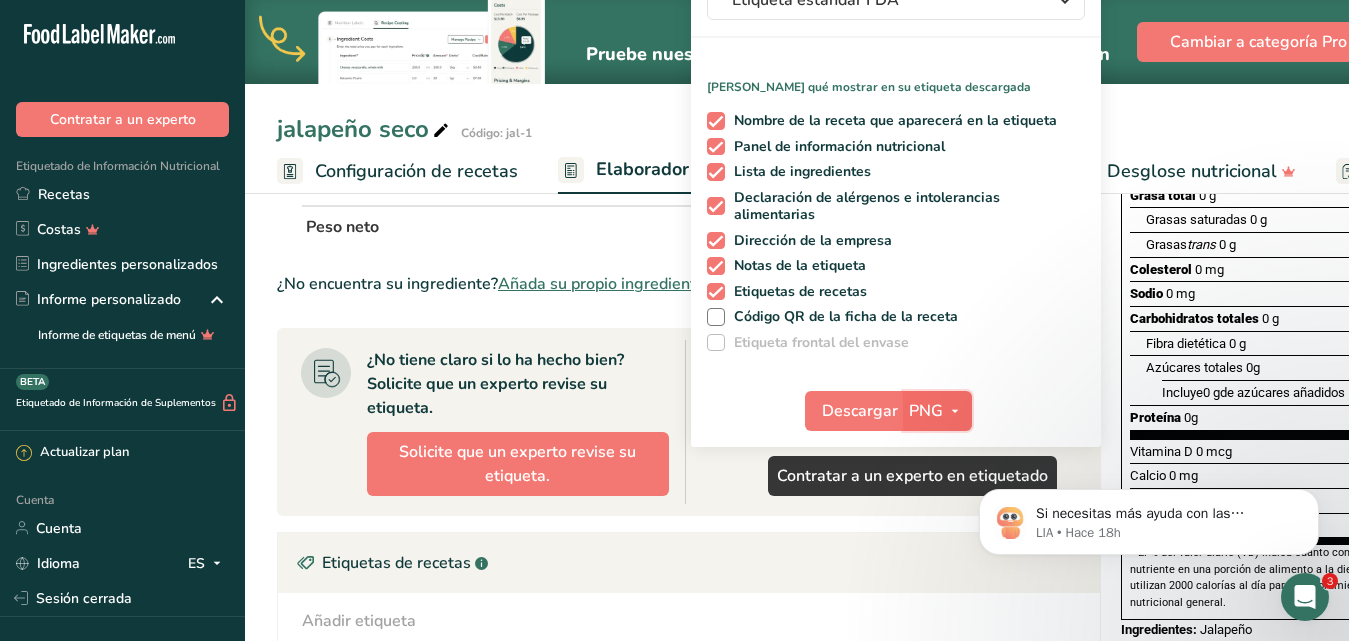 click at bounding box center [955, 411] 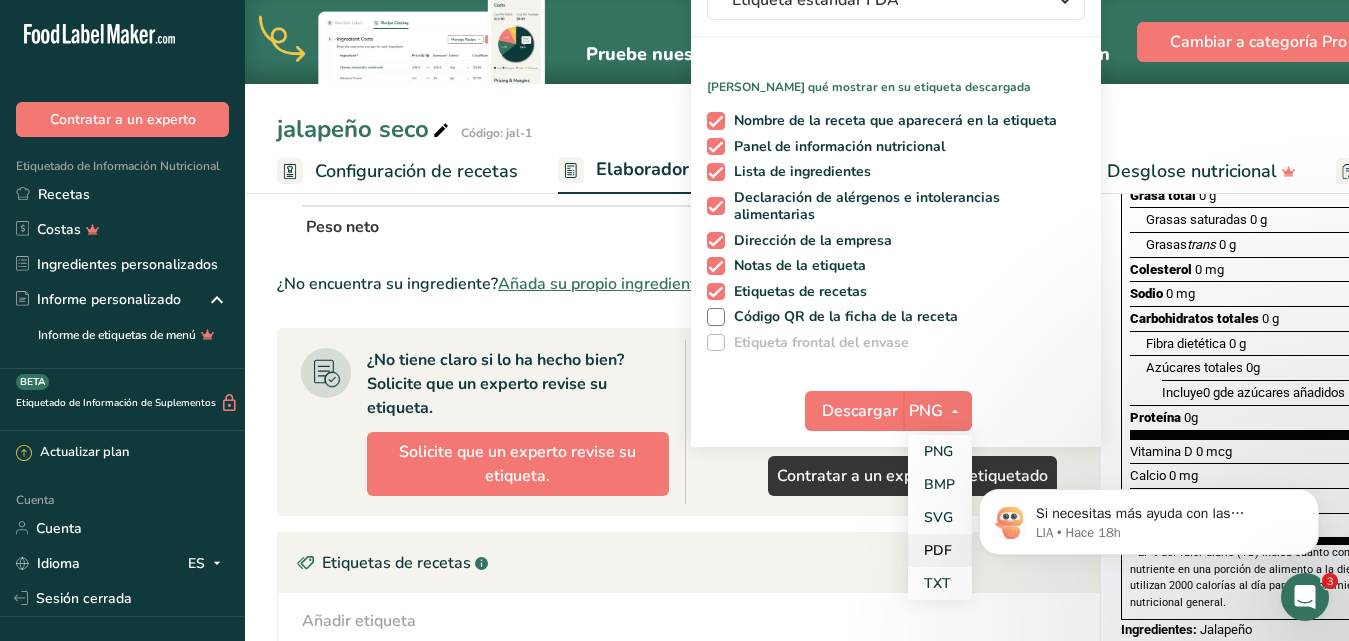 click on "PDF" at bounding box center [938, 550] 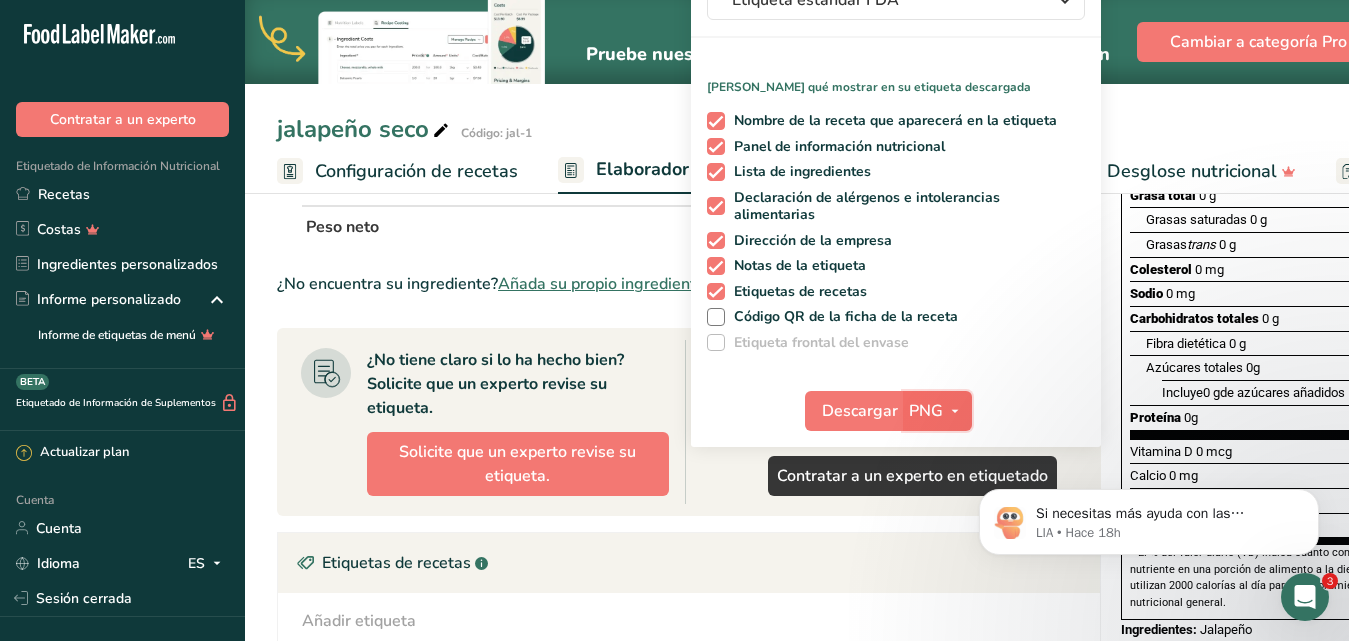 click at bounding box center [955, 411] 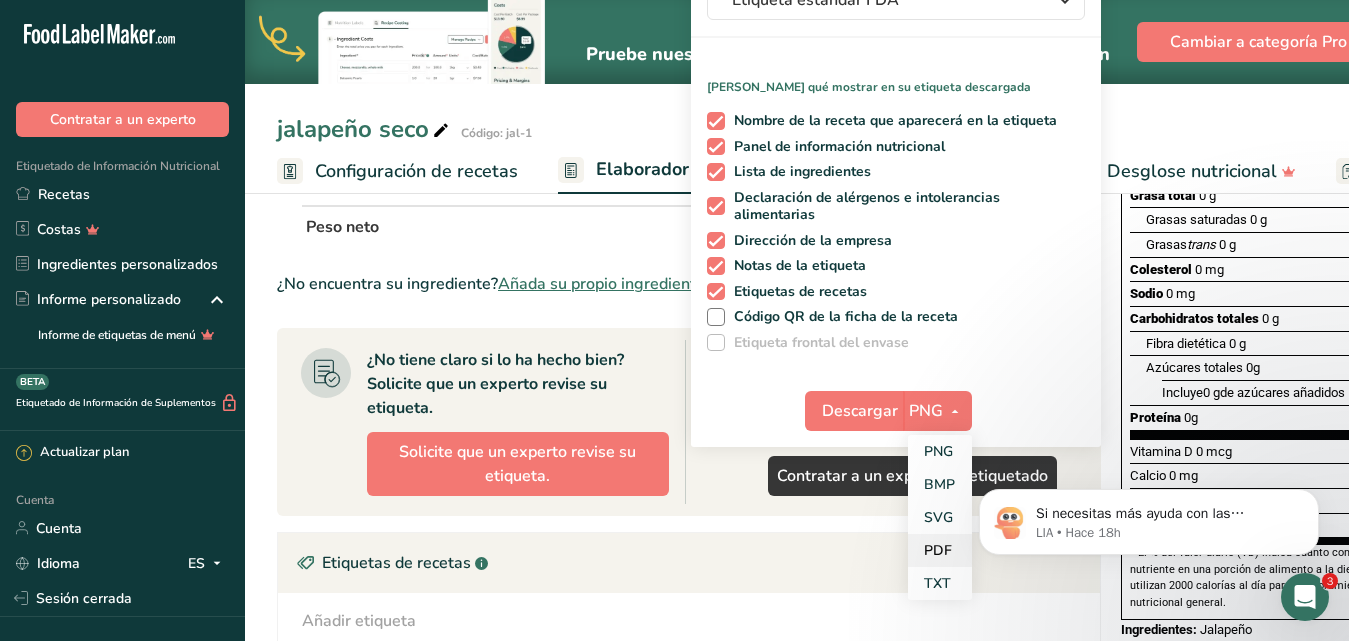 click on "PDF" at bounding box center (938, 550) 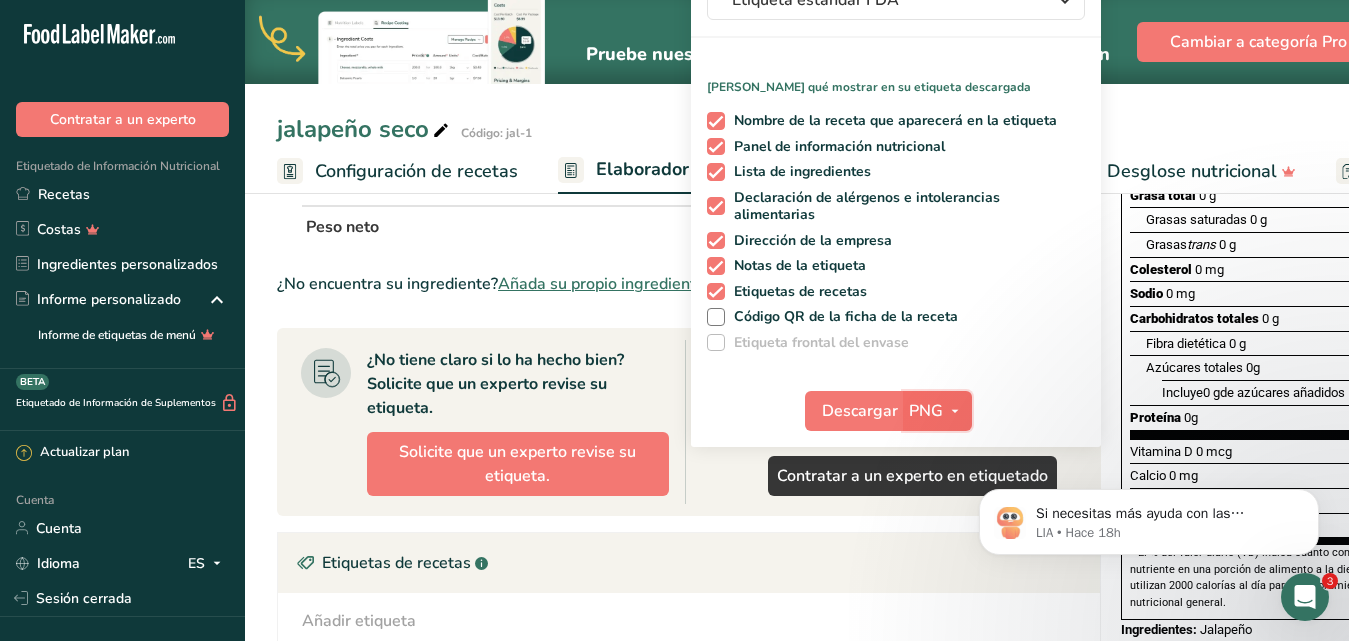 click at bounding box center (955, 411) 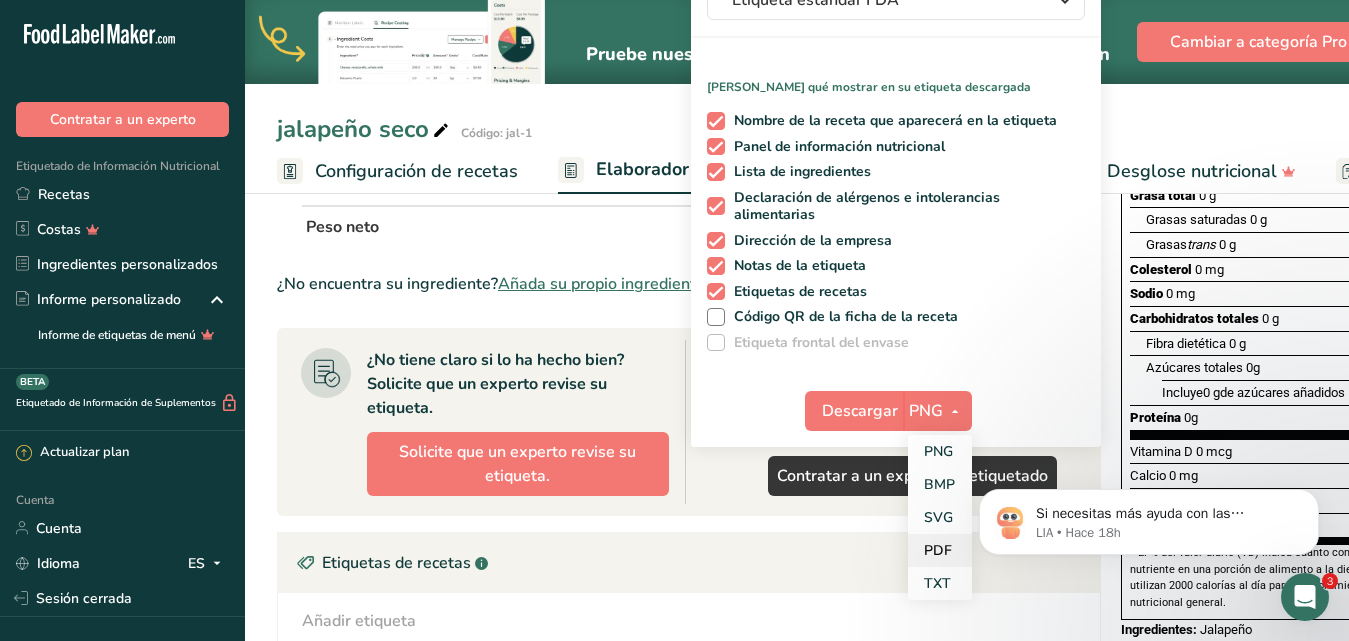click on "PDF" at bounding box center (938, 550) 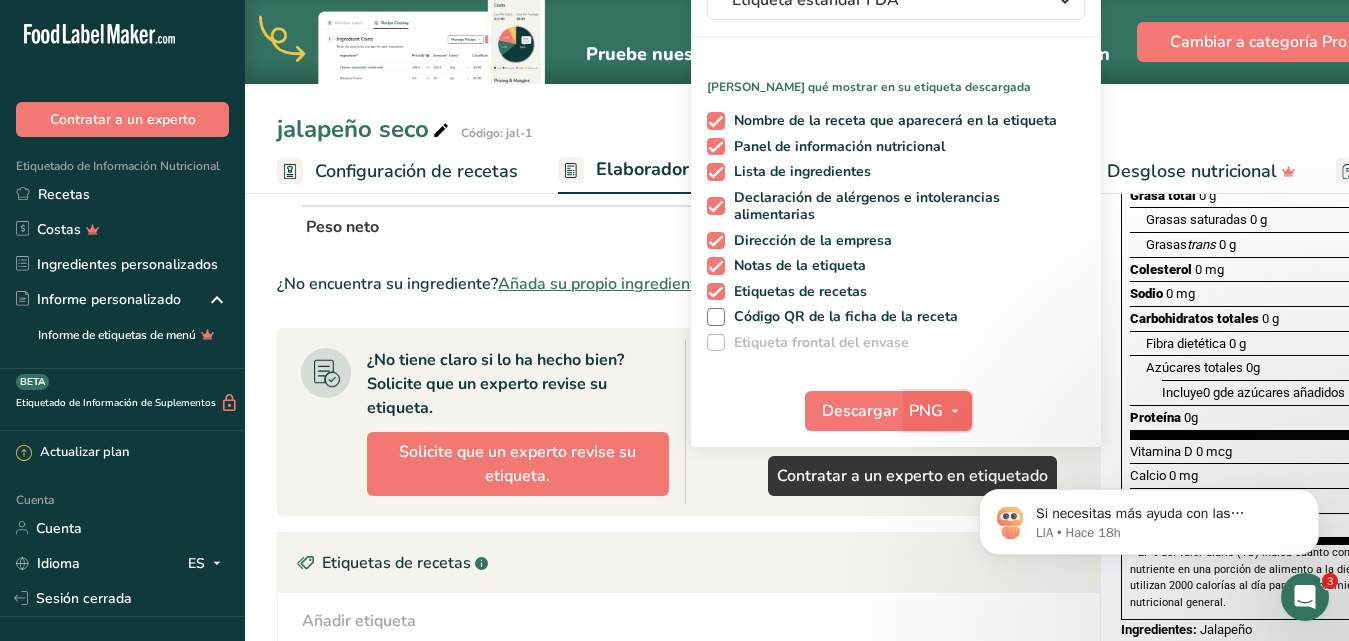click at bounding box center (955, 411) 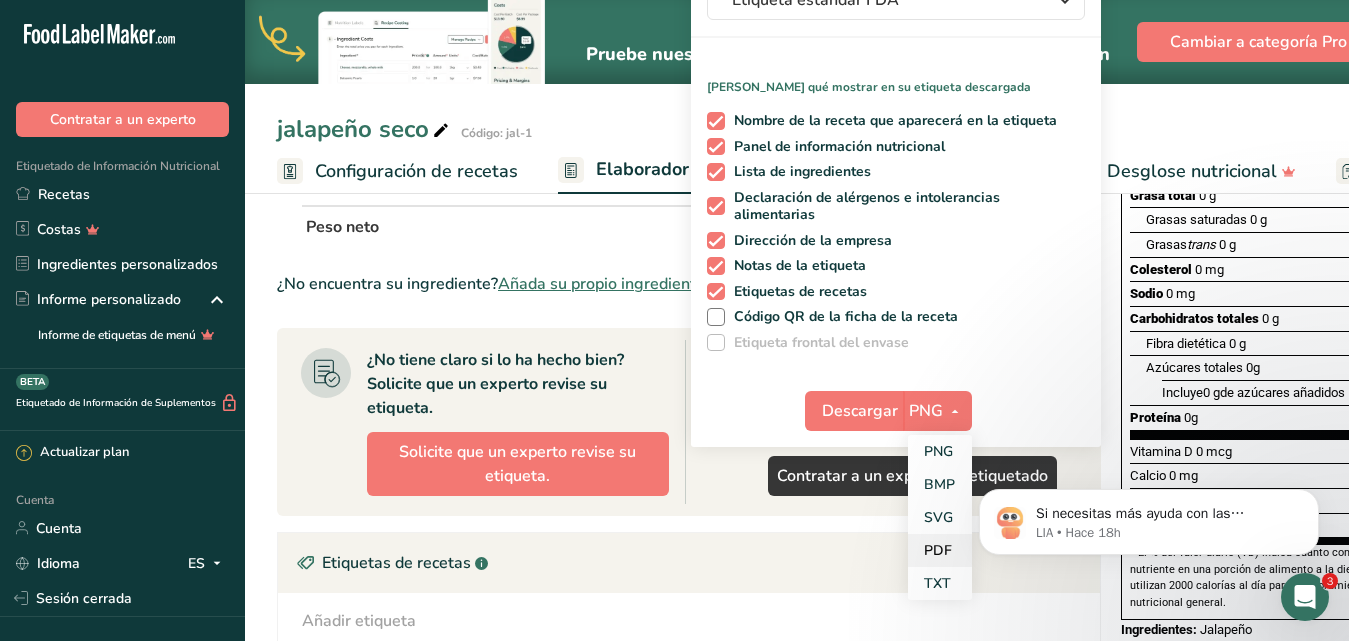 click on "PDF" at bounding box center [938, 550] 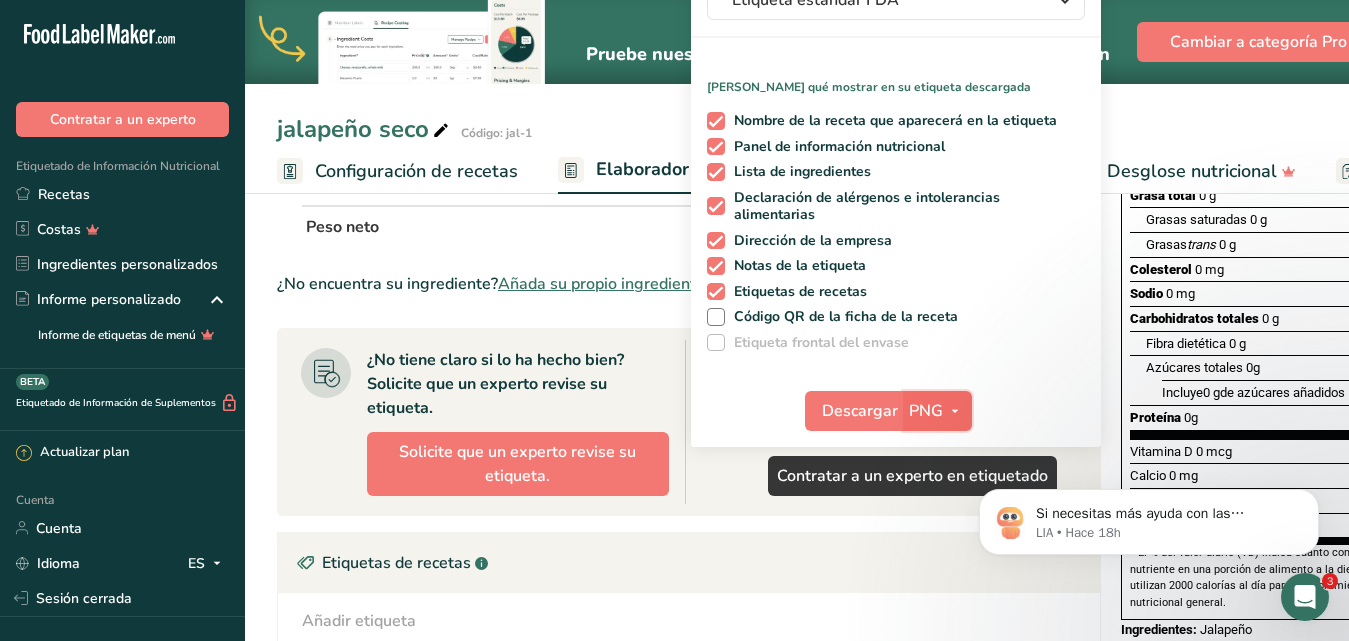 click at bounding box center [955, 411] 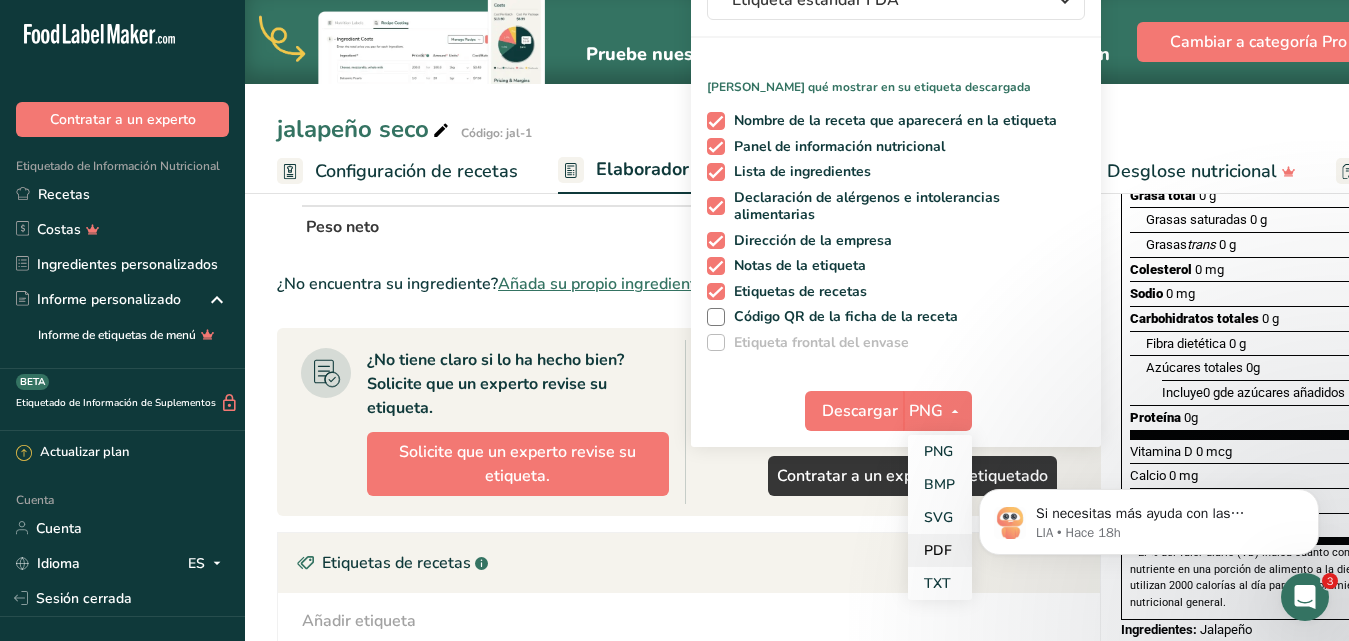 click on "PDF" at bounding box center (938, 550) 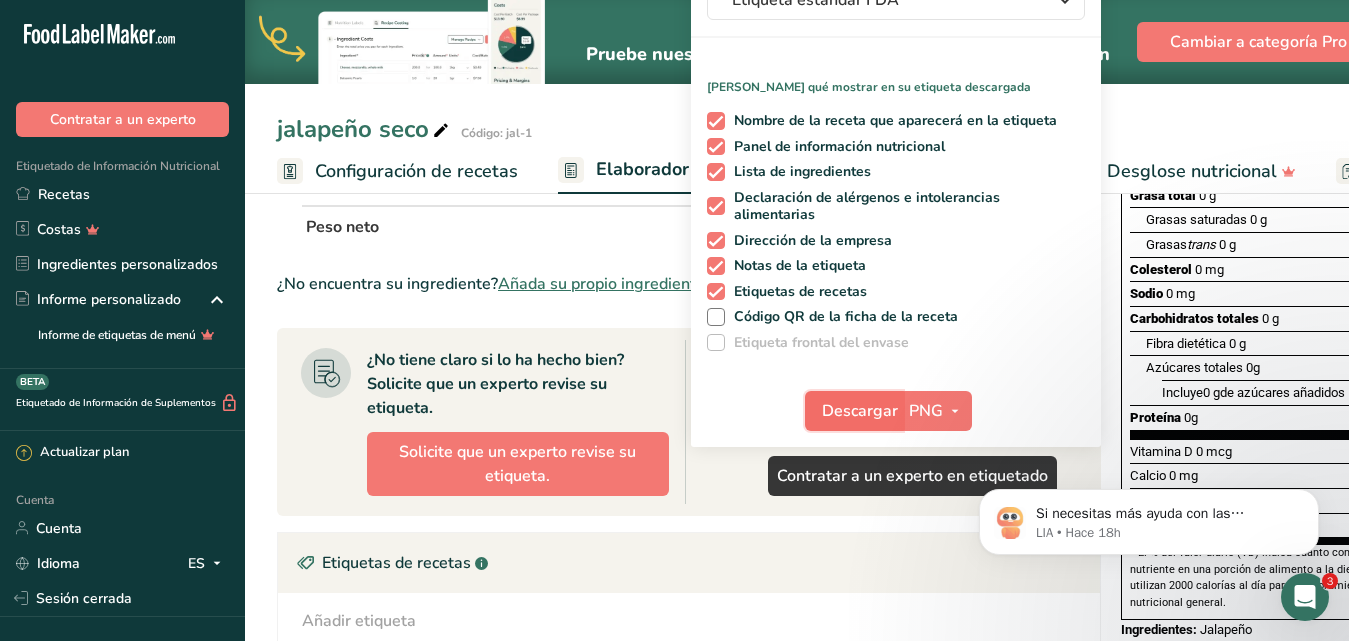 click on "Descargar" at bounding box center (860, 411) 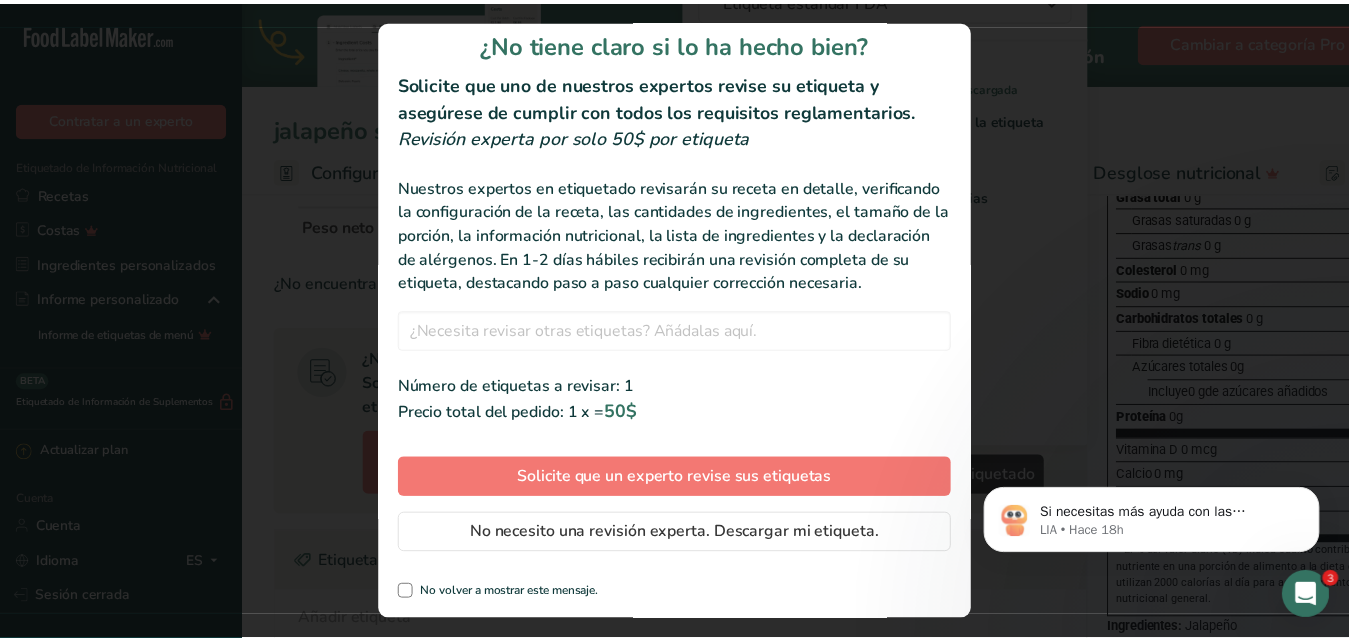 scroll, scrollTop: 38, scrollLeft: 0, axis: vertical 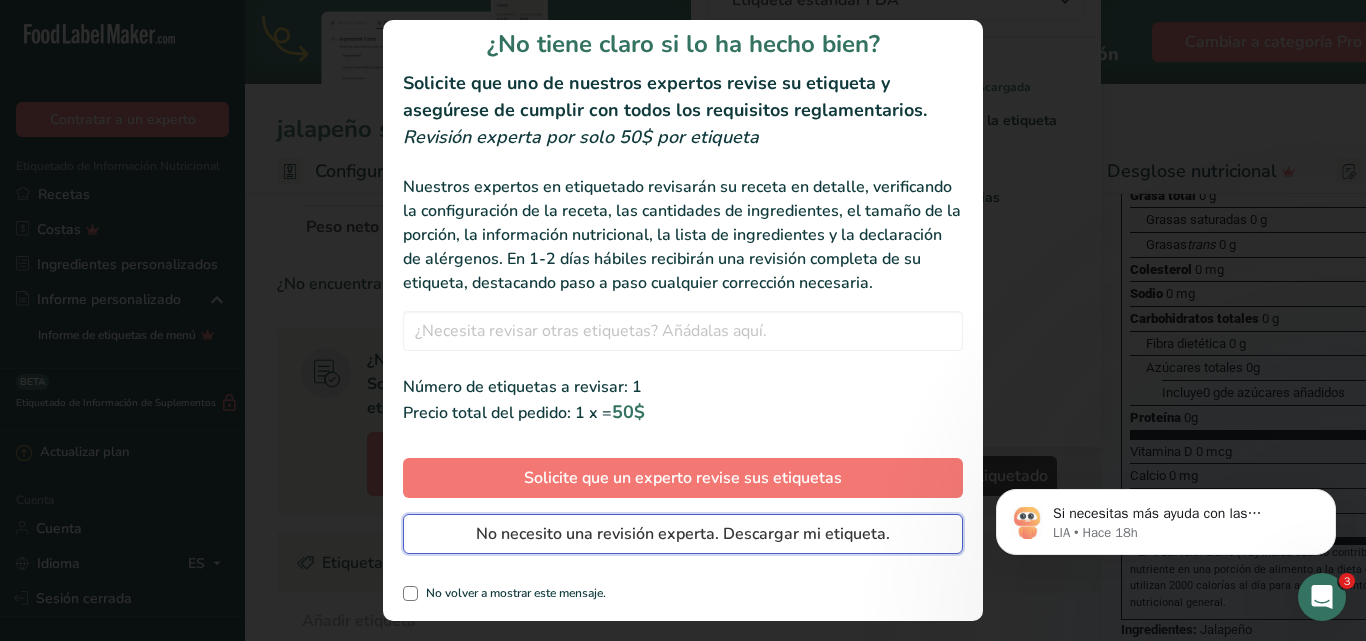 click on "No necesito una revisión experta. Descargar mi etiqueta." at bounding box center [683, 534] 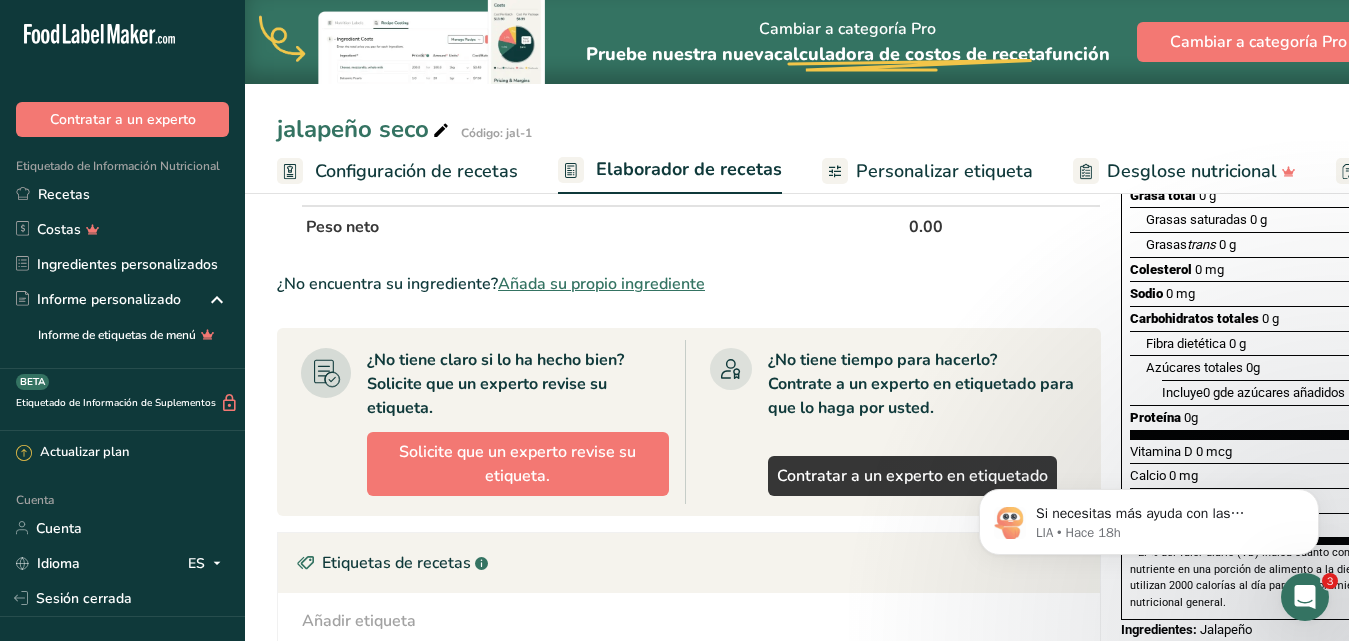 click 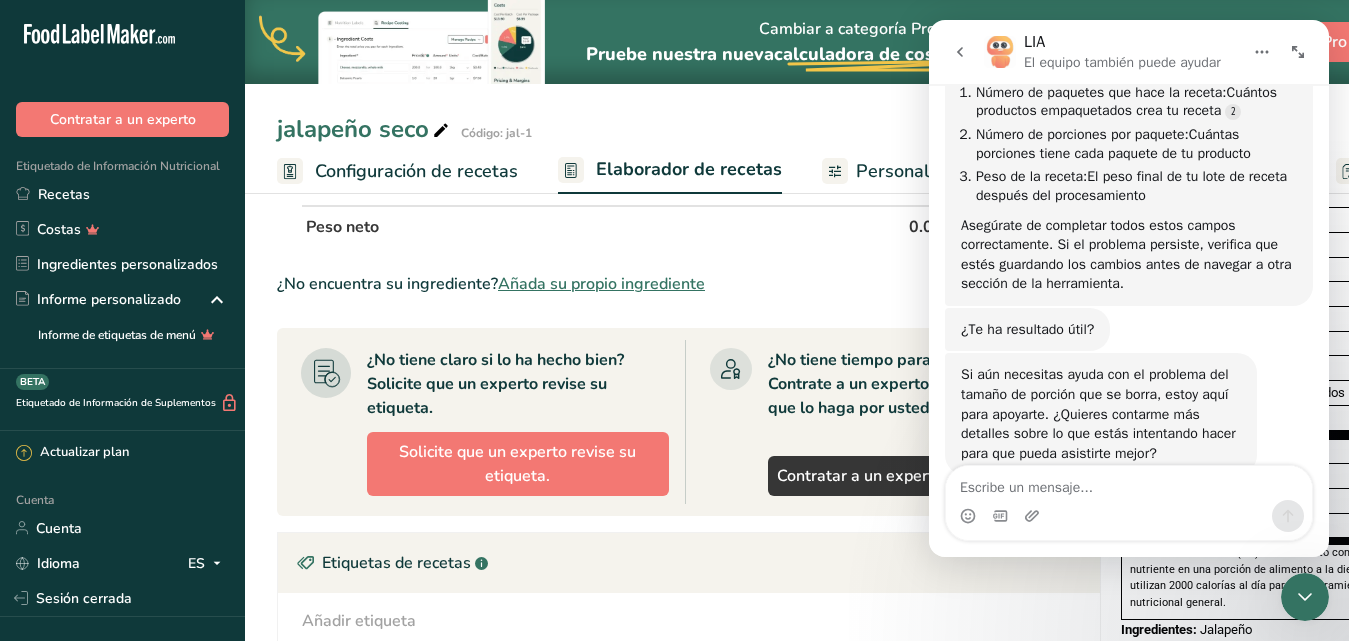scroll, scrollTop: 2031, scrollLeft: 0, axis: vertical 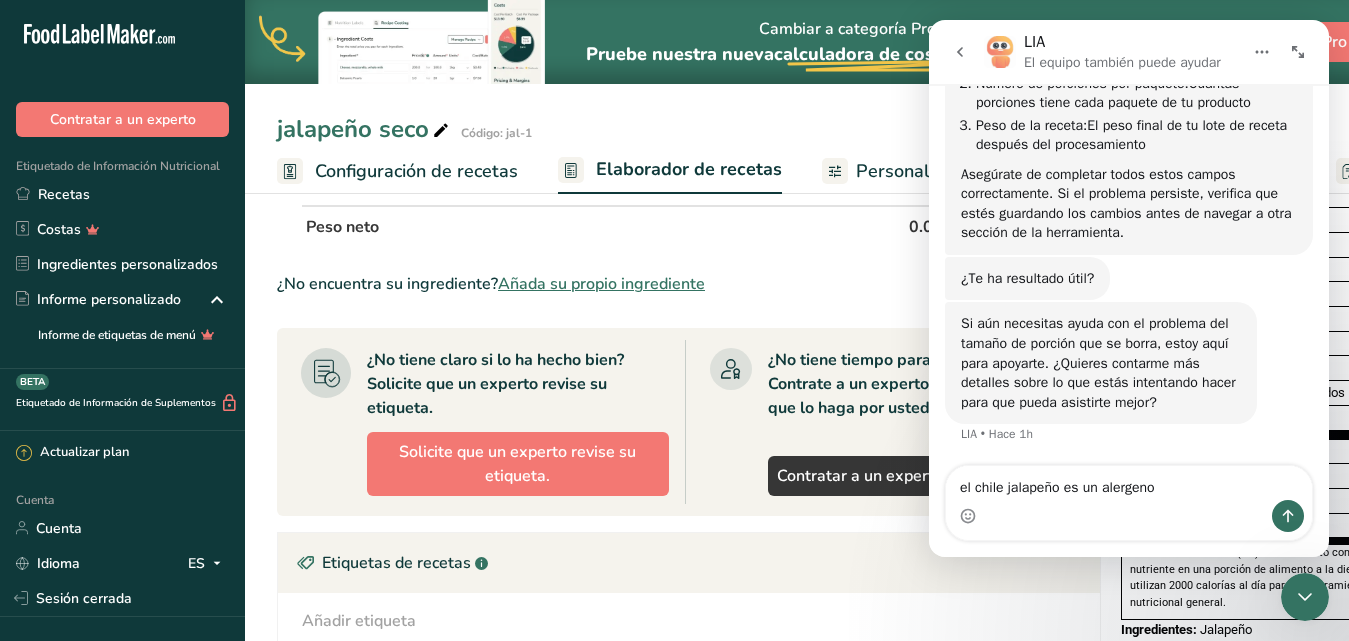 type on "el chile jalapeño es un alergeno?" 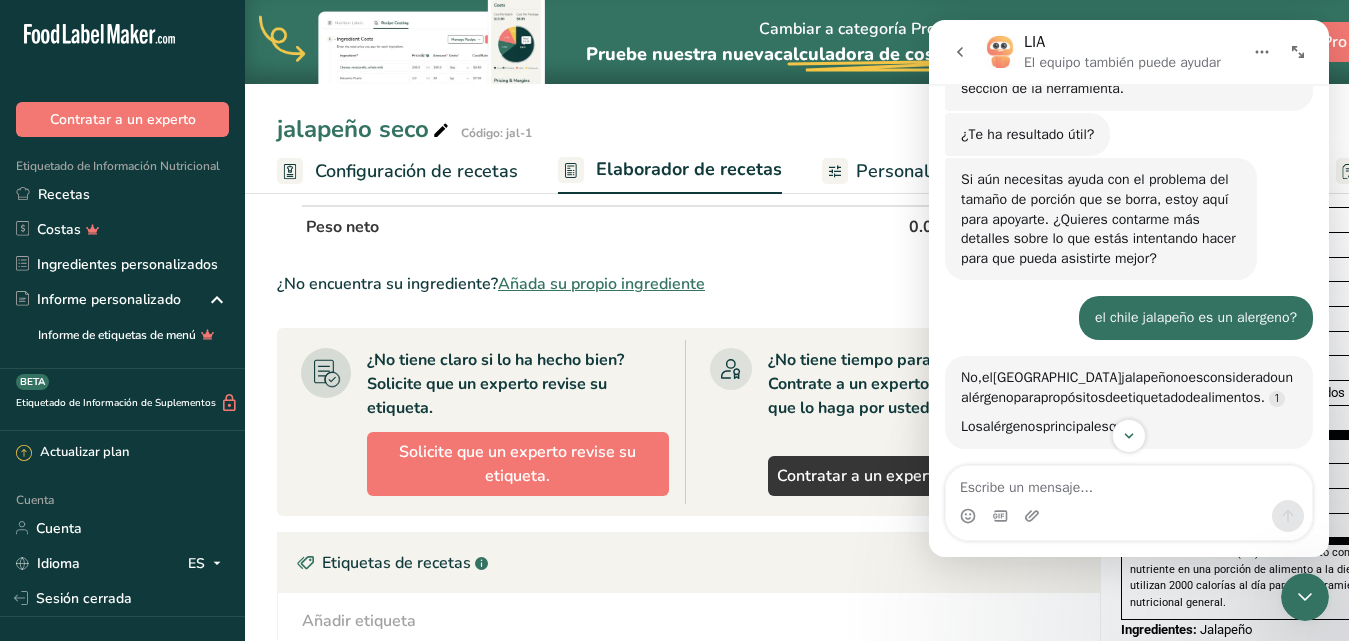scroll, scrollTop: 2391, scrollLeft: 0, axis: vertical 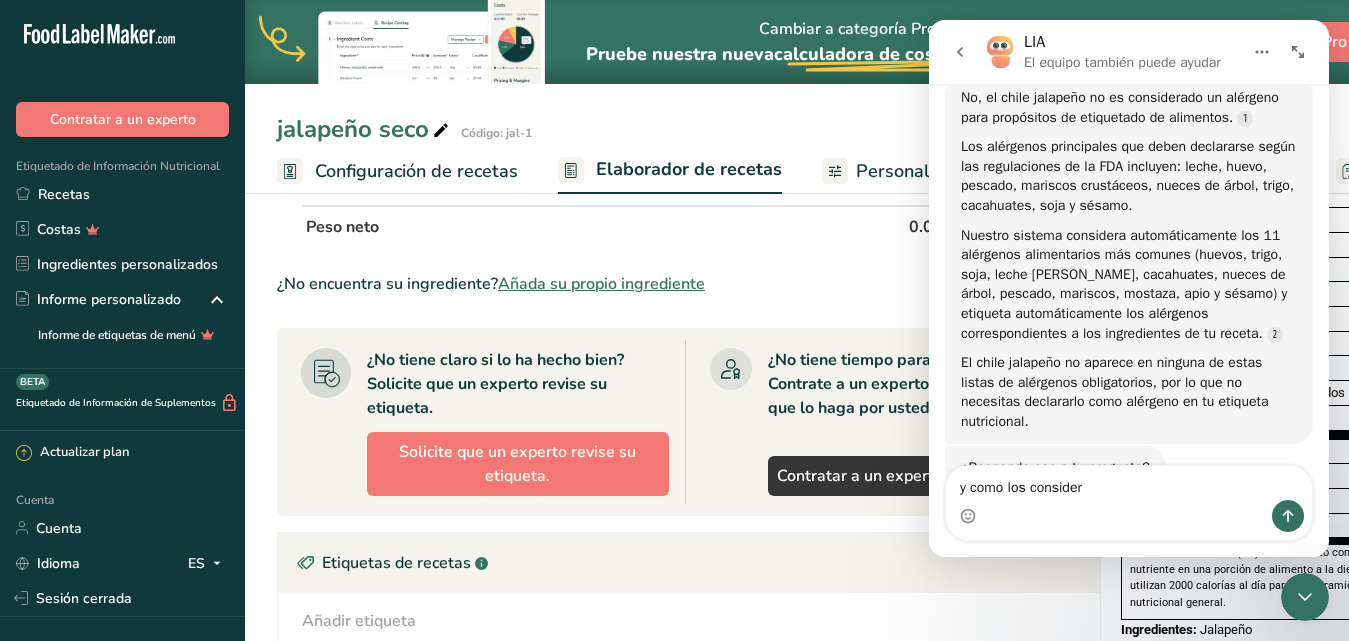 type on "y como los considera" 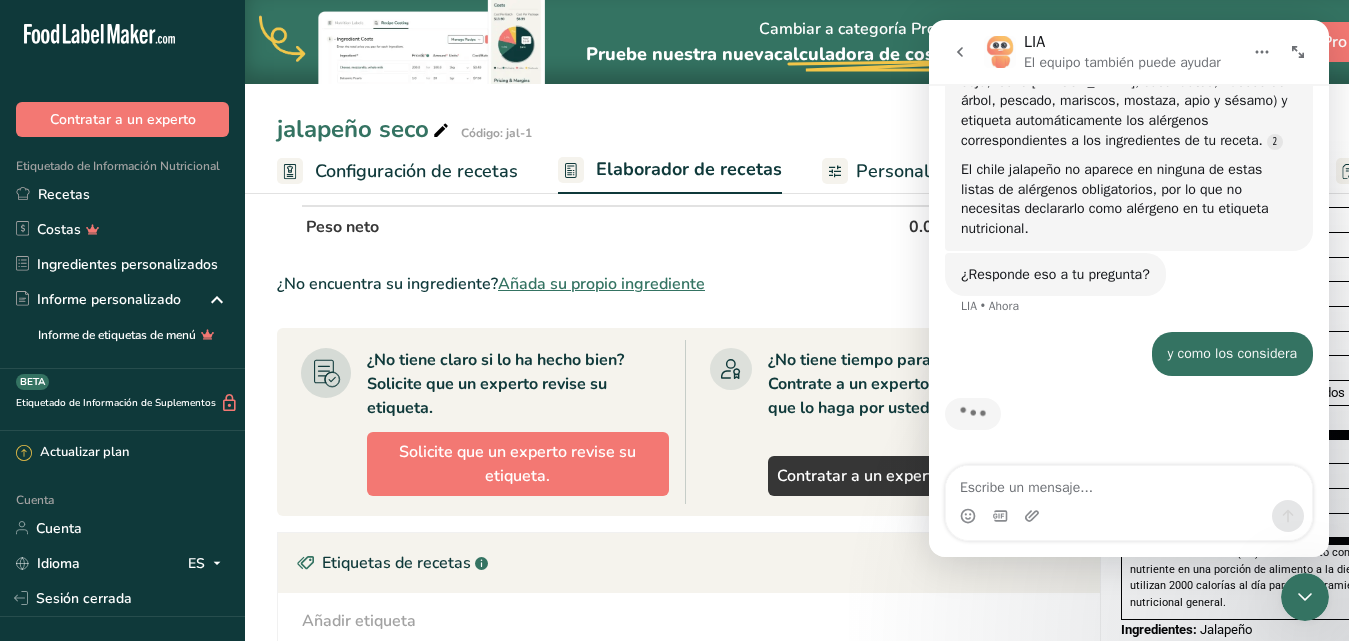 scroll, scrollTop: 2644, scrollLeft: 0, axis: vertical 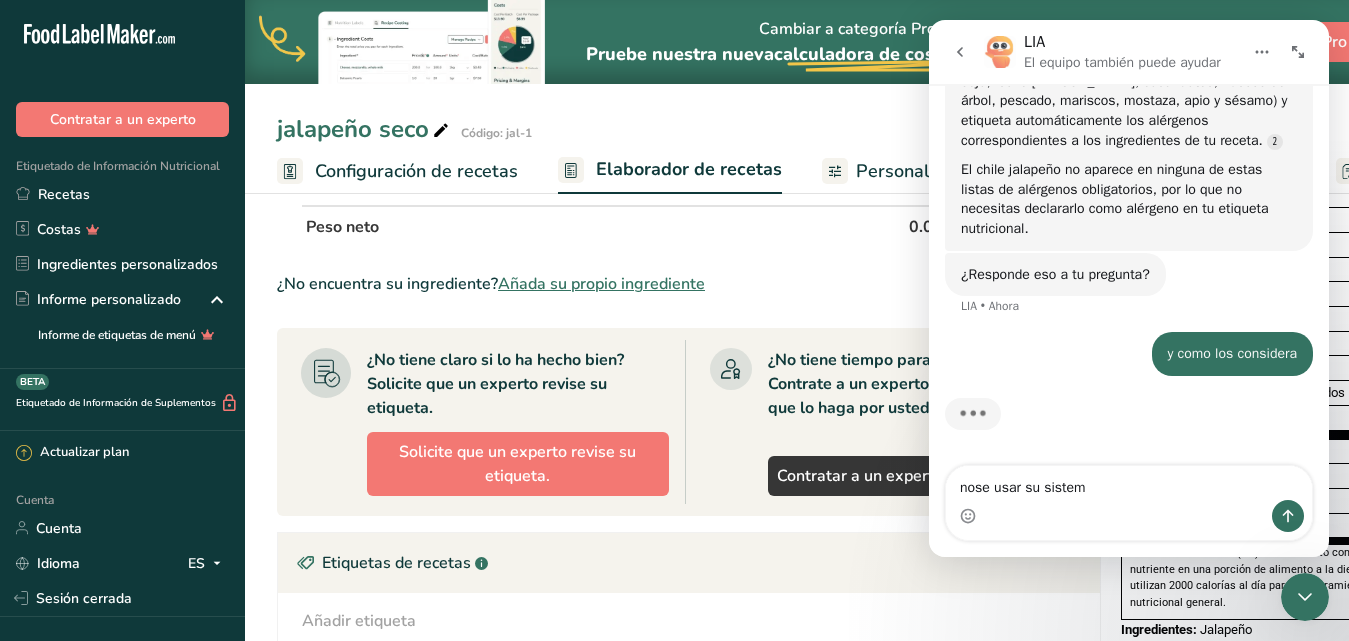 type on "nose usar su sistema" 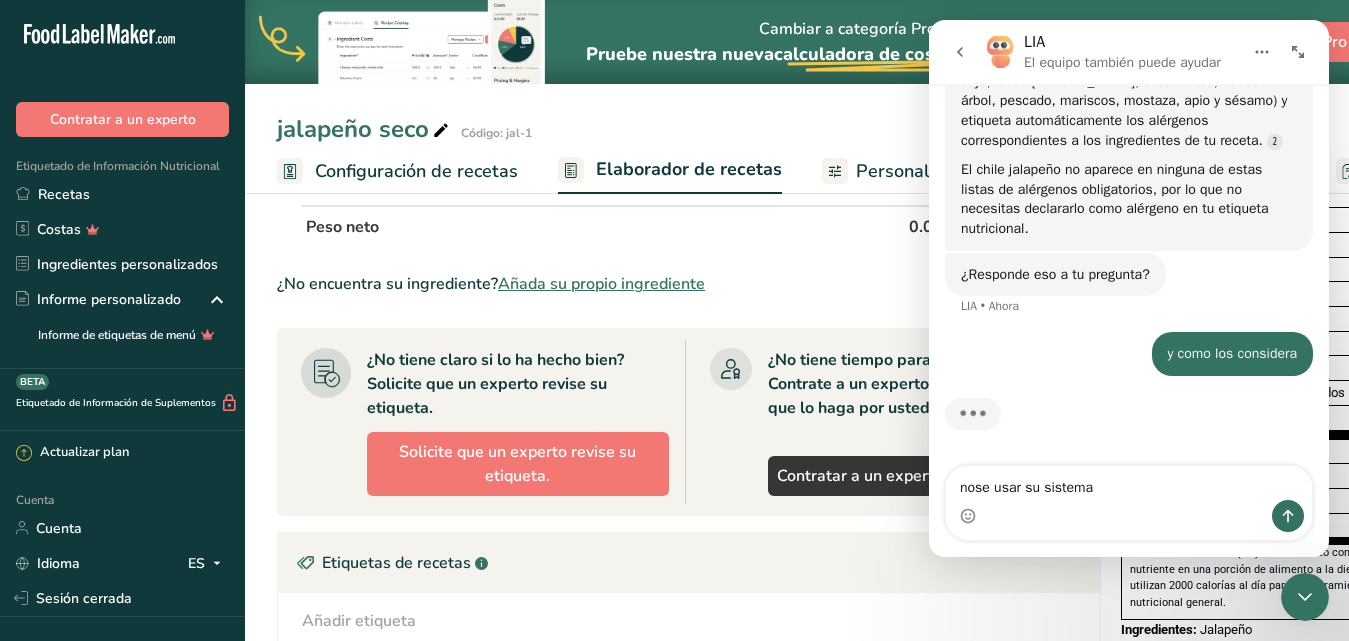 type 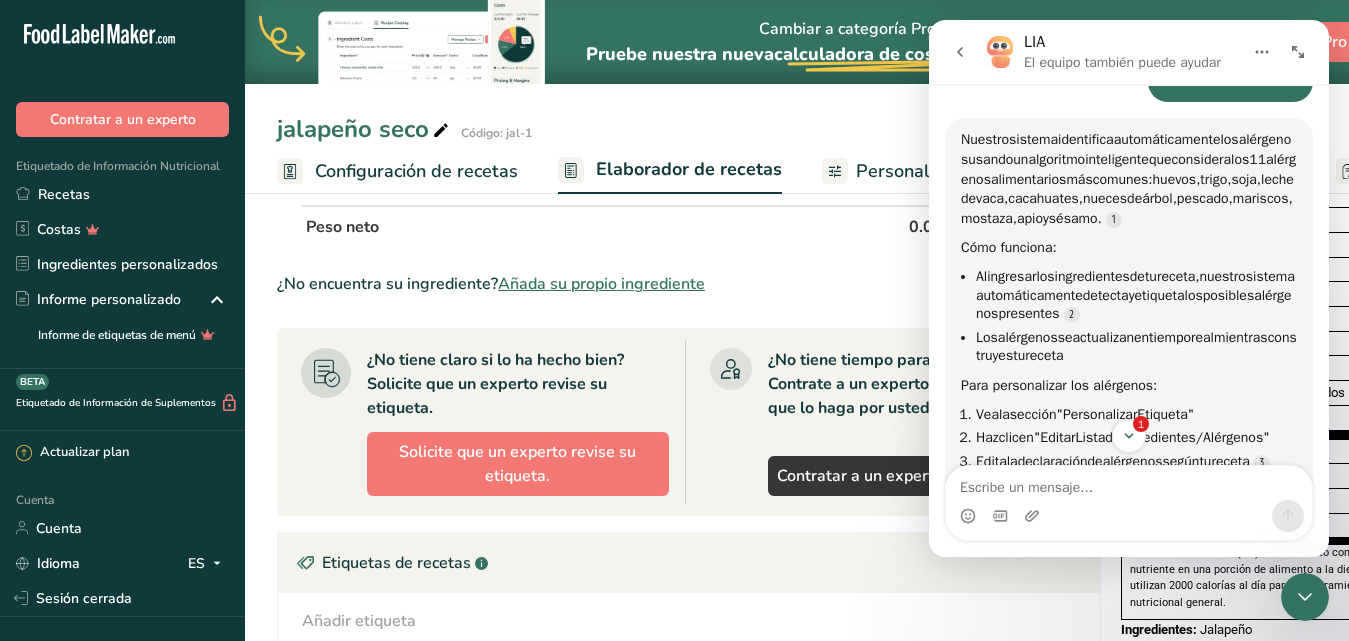 scroll, scrollTop: 2967, scrollLeft: 0, axis: vertical 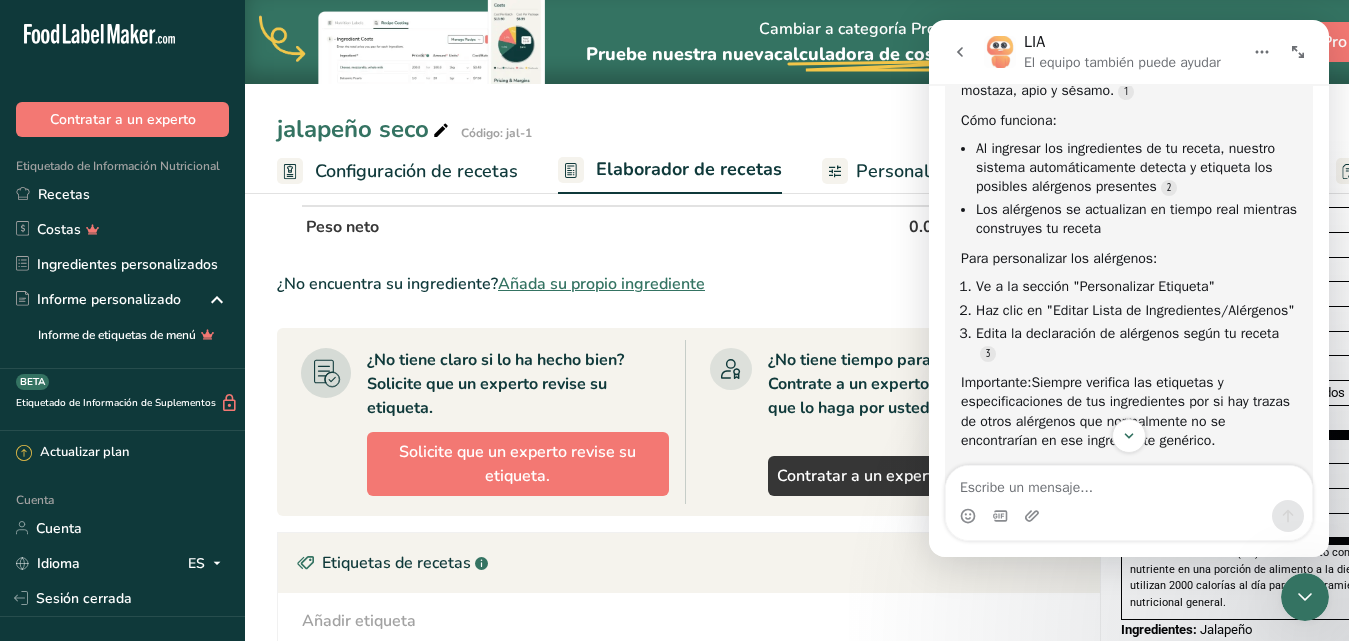 drag, startPoint x: 1322, startPoint y: 428, endPoint x: 1319, endPoint y: 474, distance: 46.09772 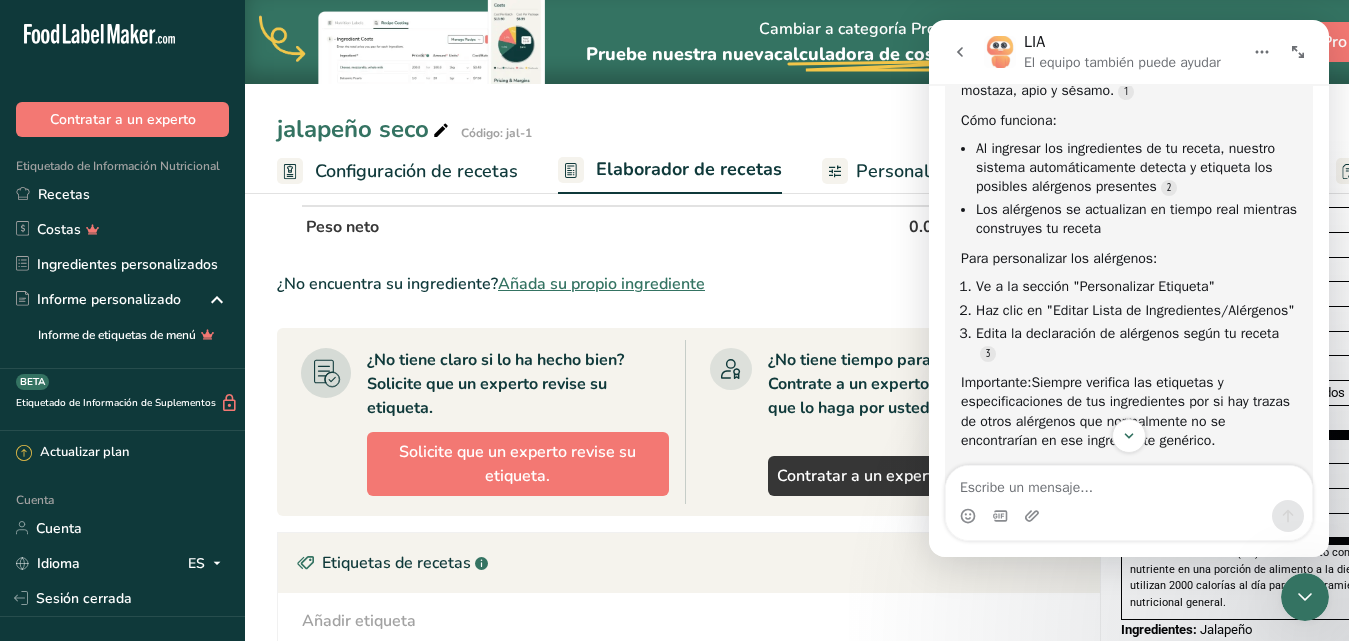 click on "Hi, ​ How can we help you [DATE]? LIA    •   Hace 1h cuantas grasas saturadas hay en 100 g de chile jalapeño? [PERSON_NAME] 1h Las regulaciones de etiquetado nutricional establecen que los [DEMOGRAPHIC_DATA] jalapeños tienen una porción de referencia de 30 gramos . Sin embargo, estas regulaciones no especifican el contenido exacto de grasas saturadas para los chiles jalapeños por cada 100 gramos. Para obtener información nutricional específica sobre las grasas saturadas en 100 gramos de chile jalapeño, necesitarías consultar una base de datos nutricional o la etiqueta del producto específico que estés considerando. ¿Estás buscando esta información para crear una etiqueta nutricional para un producto que contiene chiles jalapeños? LIA   • AI Agent  •   Hace 1h Si aún necesitas ayuda con la información nutricional o la creación de tu etiqueta, estoy aquí para apoyarte. ¿Quieres contarme más sobre el producto o la información que buscas para que pueda asistirte mejor? LIA    •   Hace 1h" at bounding box center (1129, 321) 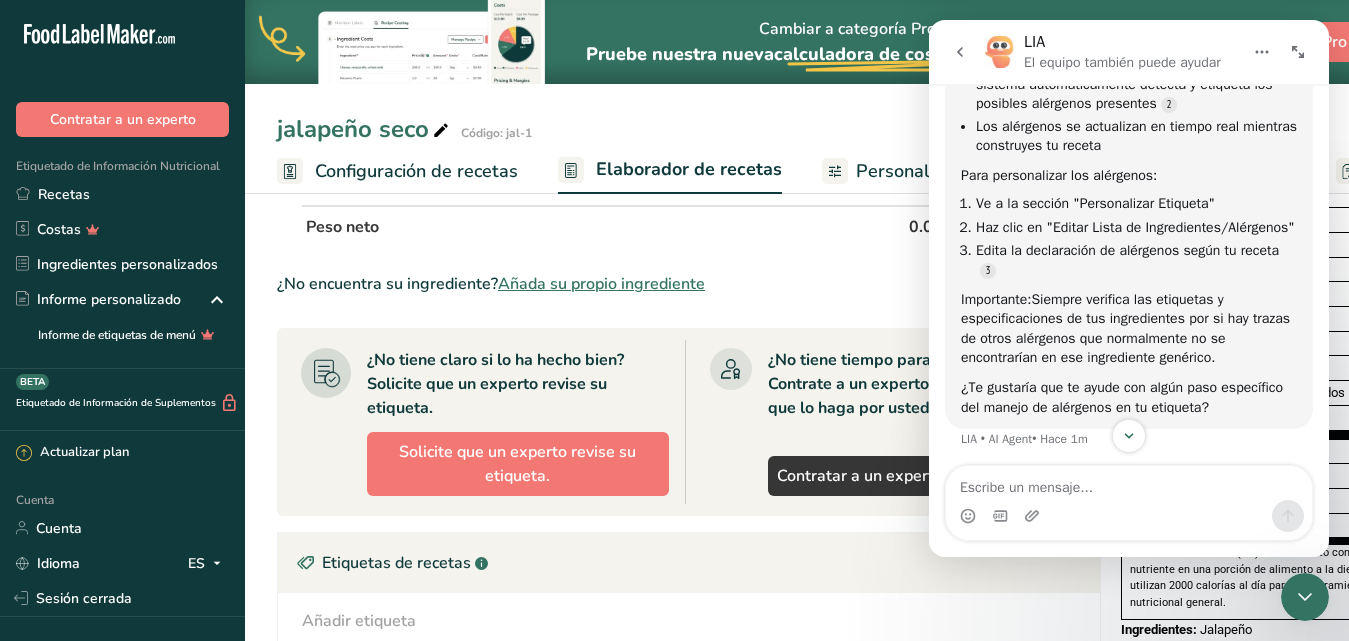 scroll, scrollTop: 3200, scrollLeft: 0, axis: vertical 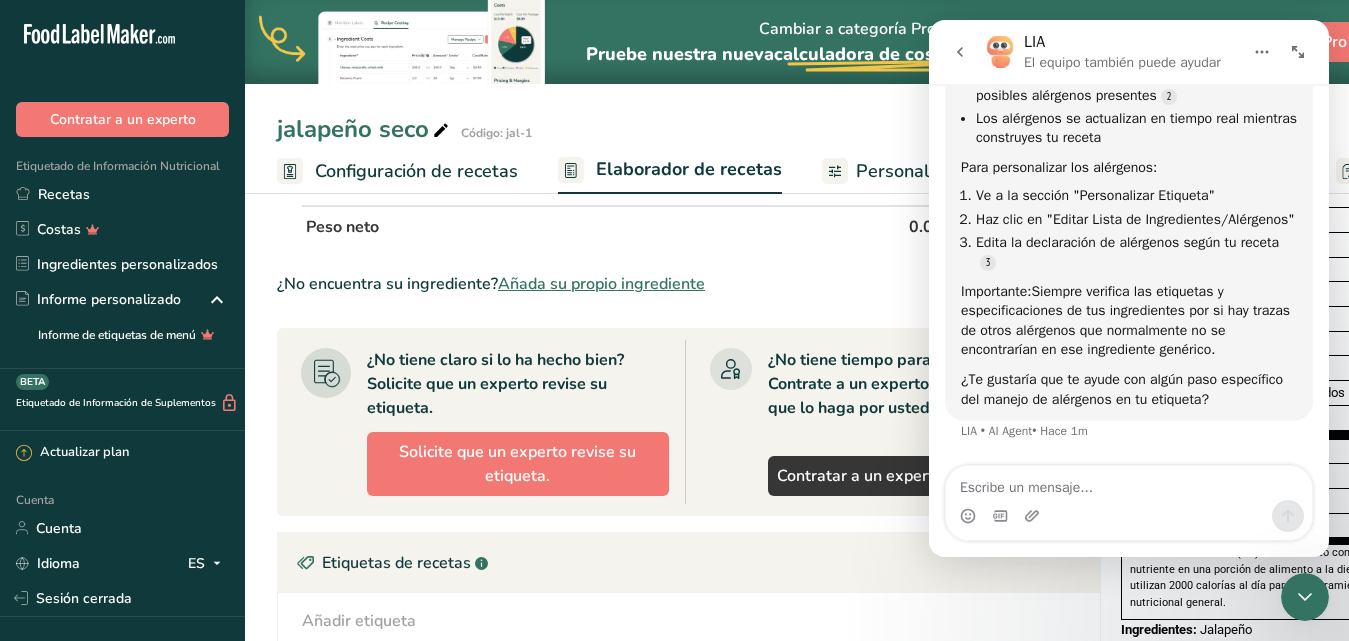 drag, startPoint x: 1323, startPoint y: 435, endPoint x: 1321, endPoint y: 472, distance: 37.054016 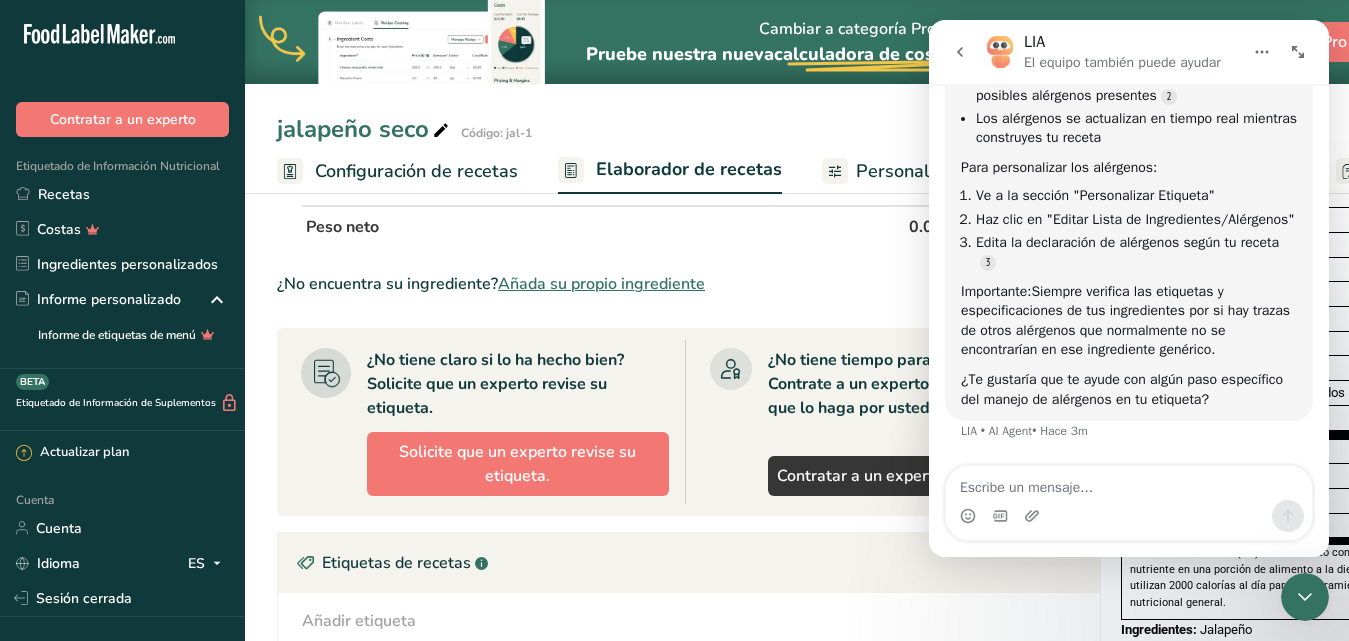 click 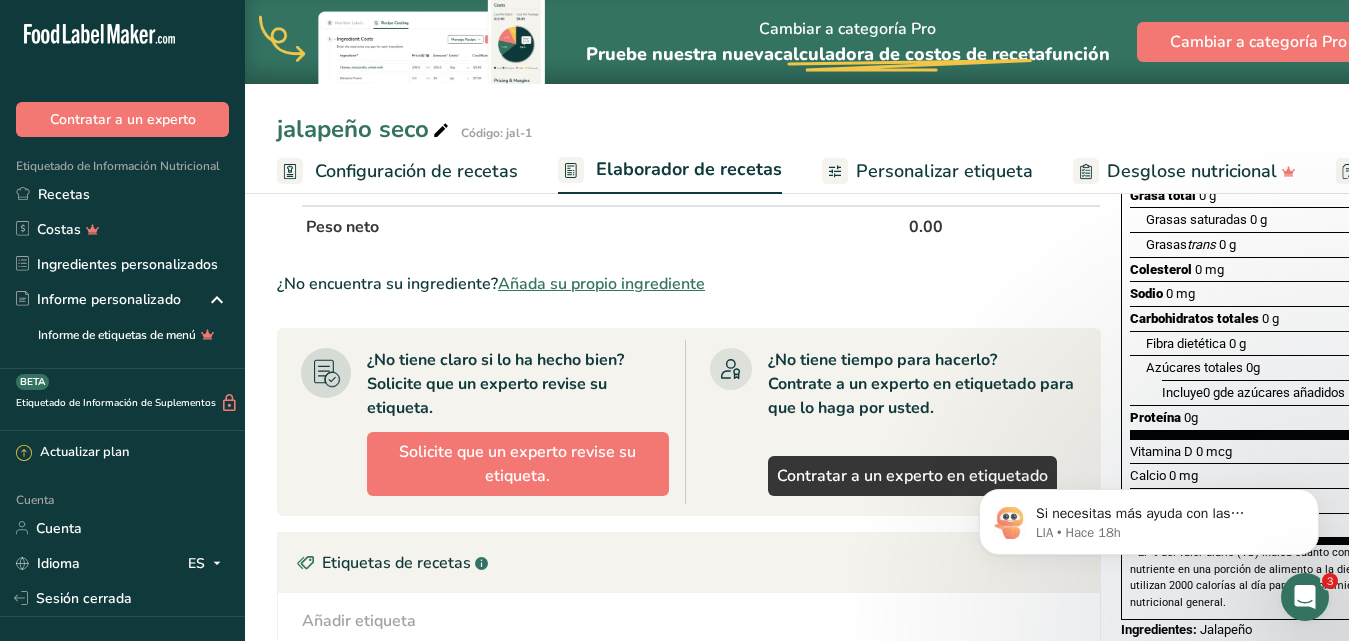 scroll, scrollTop: 0, scrollLeft: 0, axis: both 